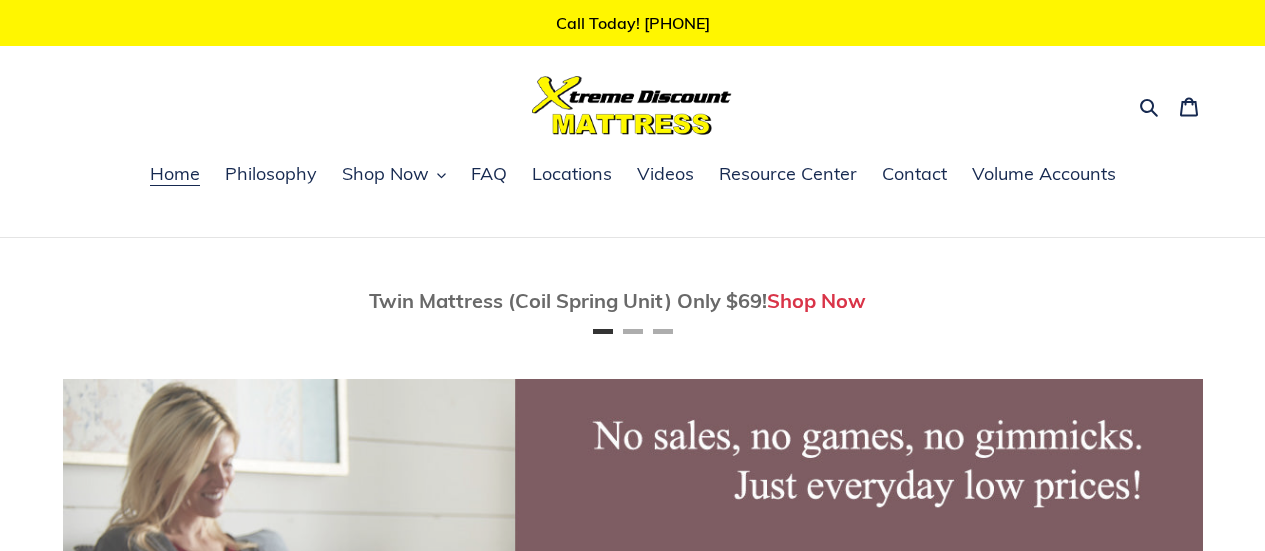 scroll, scrollTop: 0, scrollLeft: 0, axis: both 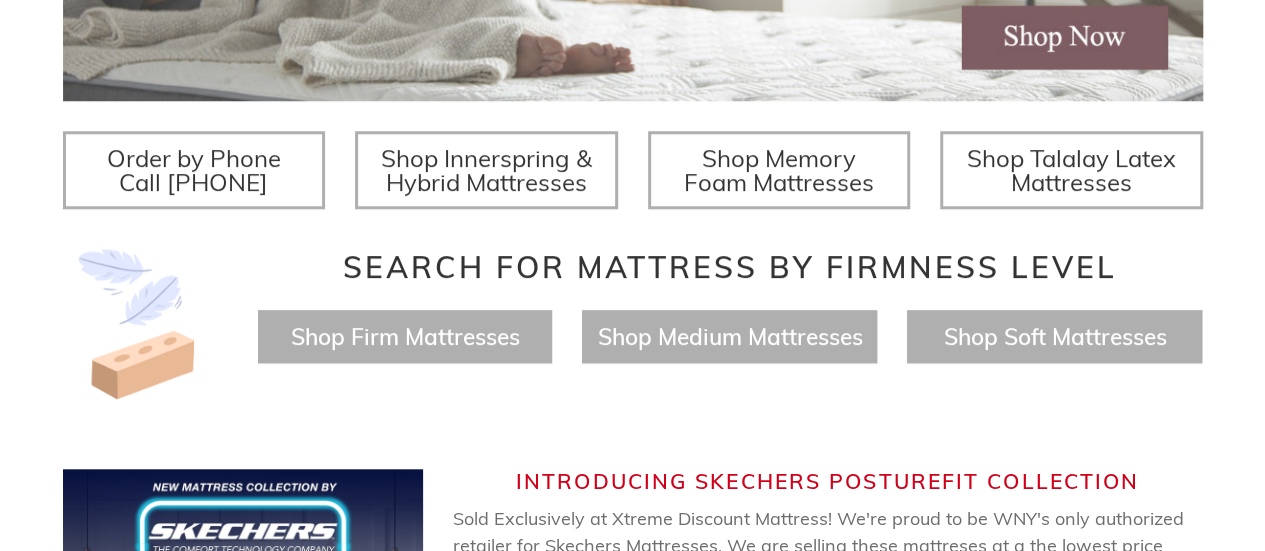 click on "Shop Innerspring & Hybrid Mattresses" at bounding box center (486, 170) 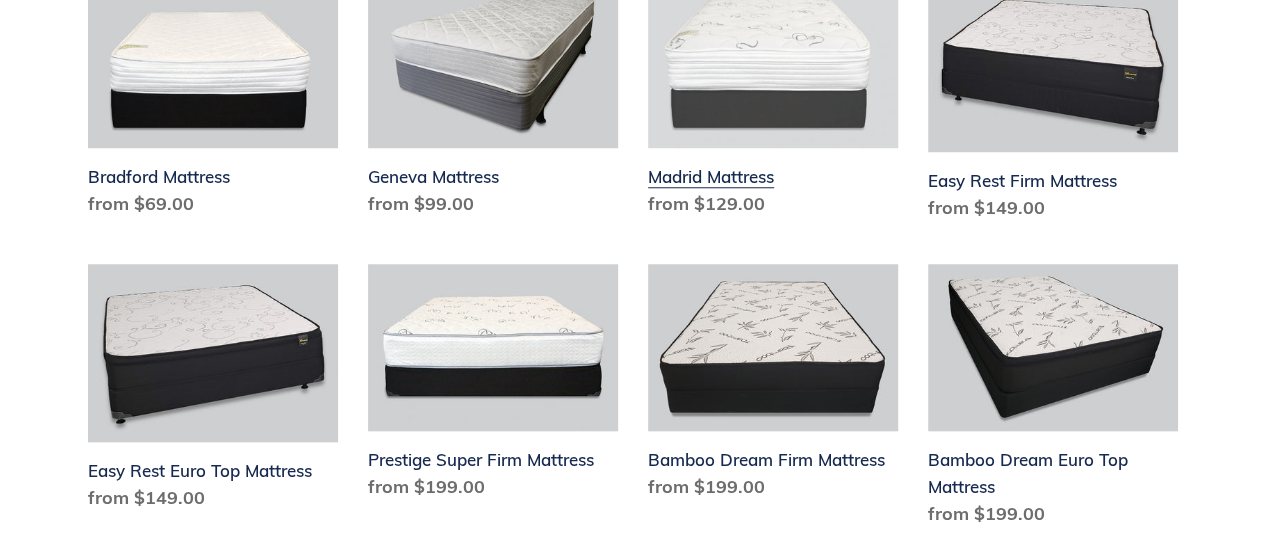 scroll, scrollTop: 900, scrollLeft: 0, axis: vertical 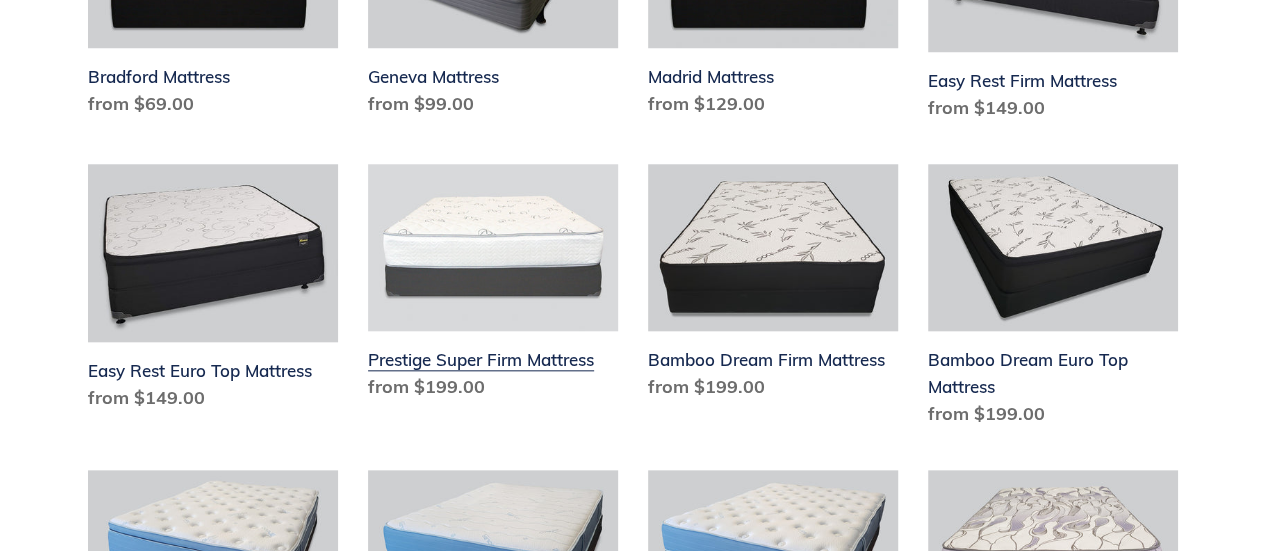 click on "Prestige Super Firm Mattress" at bounding box center [493, 286] 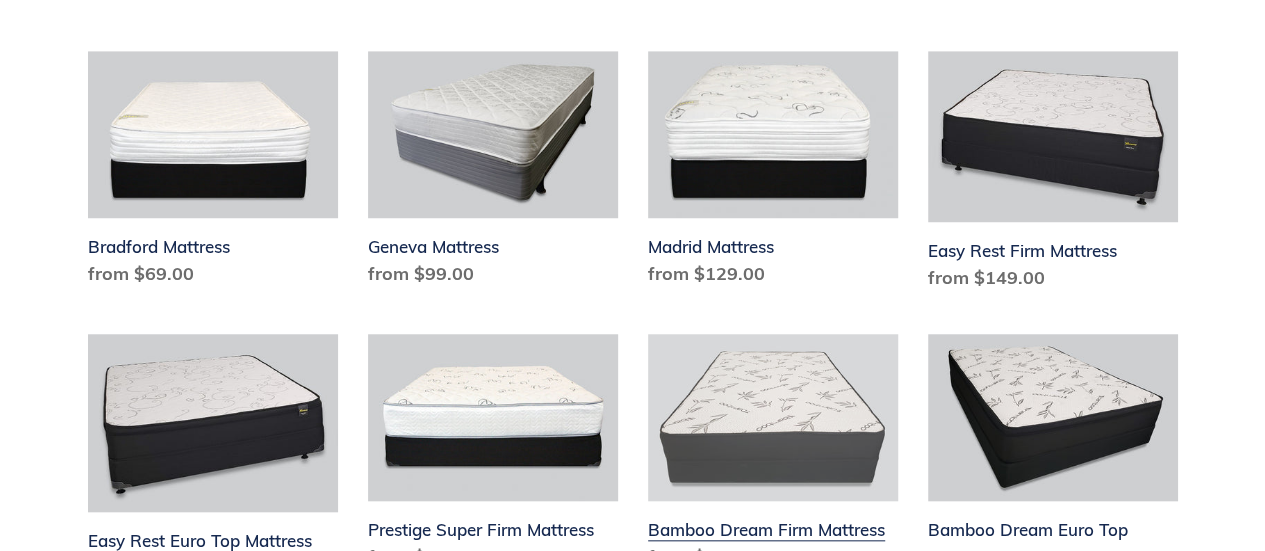 scroll, scrollTop: 700, scrollLeft: 0, axis: vertical 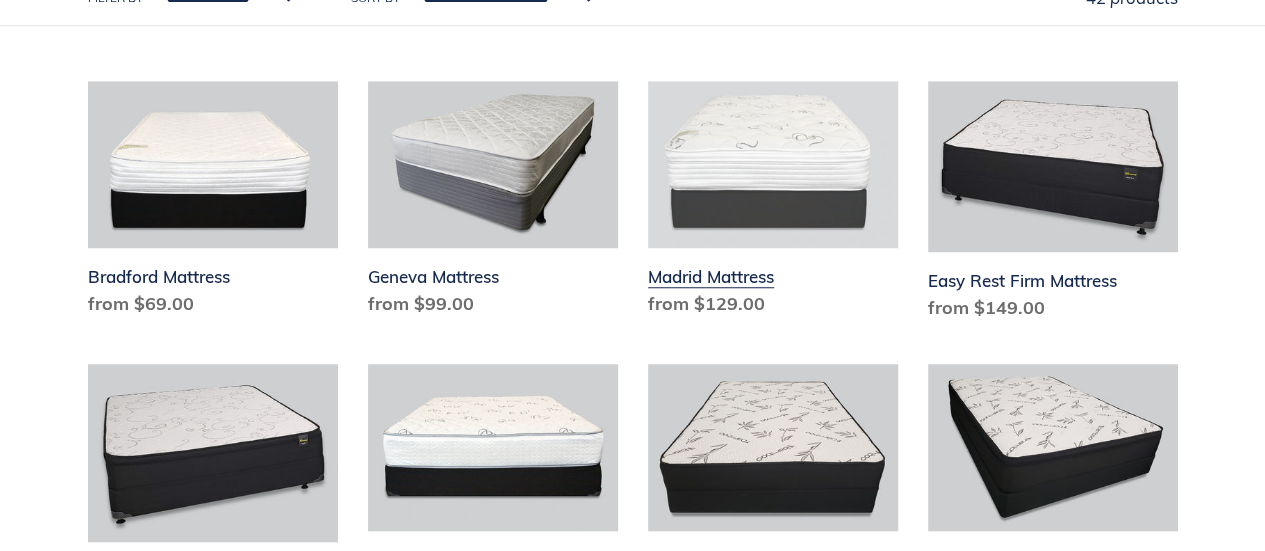 click on "Madrid Mattress" at bounding box center (773, 203) 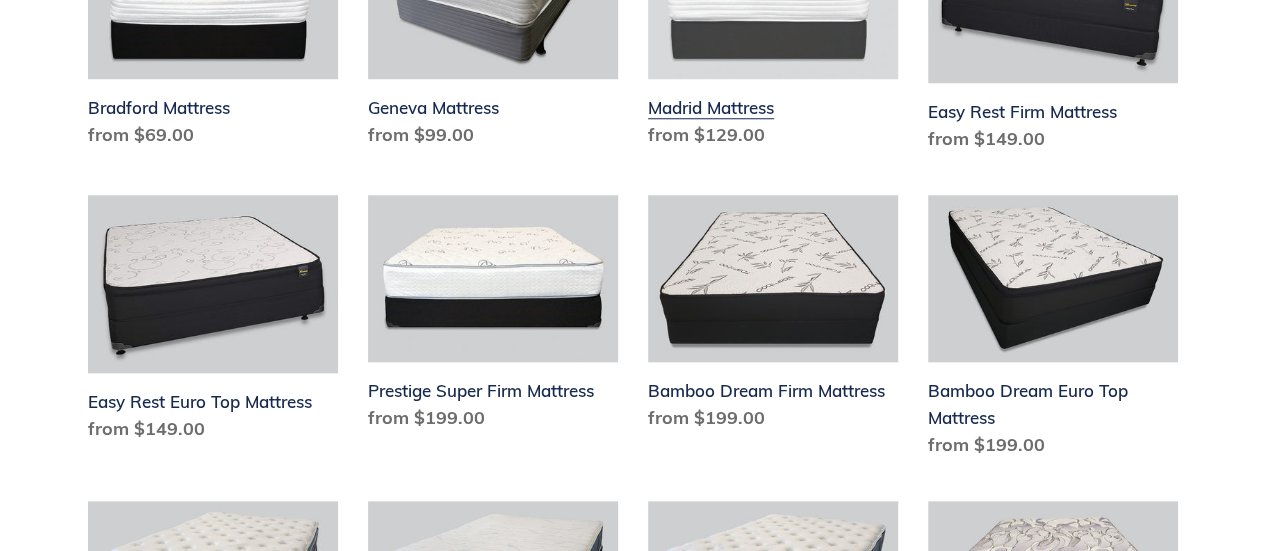 scroll, scrollTop: 900, scrollLeft: 0, axis: vertical 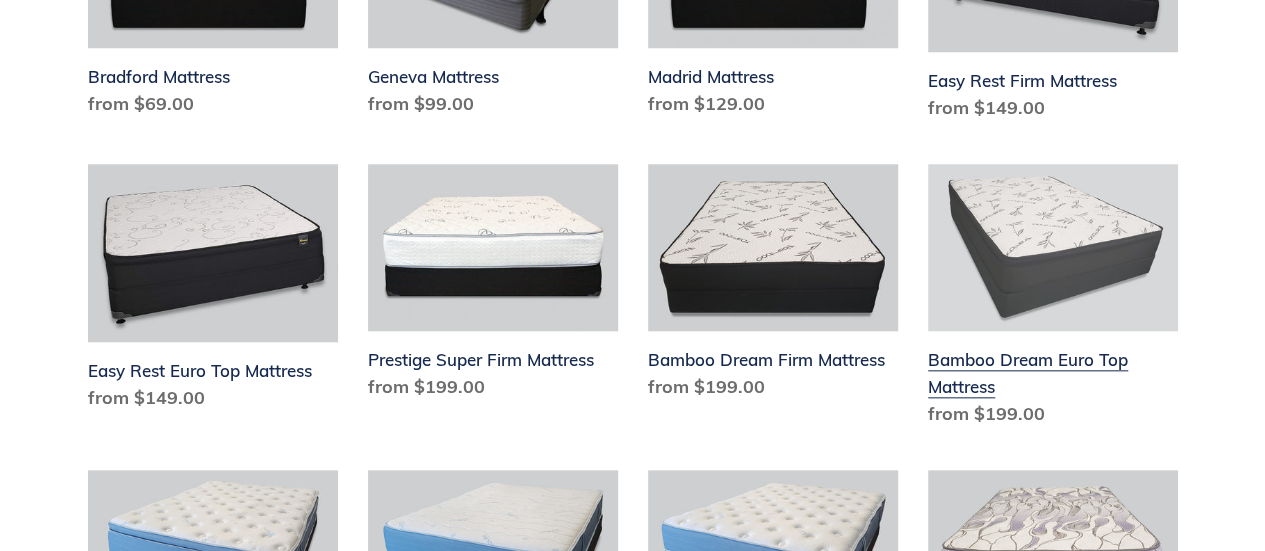 click on "Bamboo Dream Euro Top Mattress" at bounding box center [1053, 299] 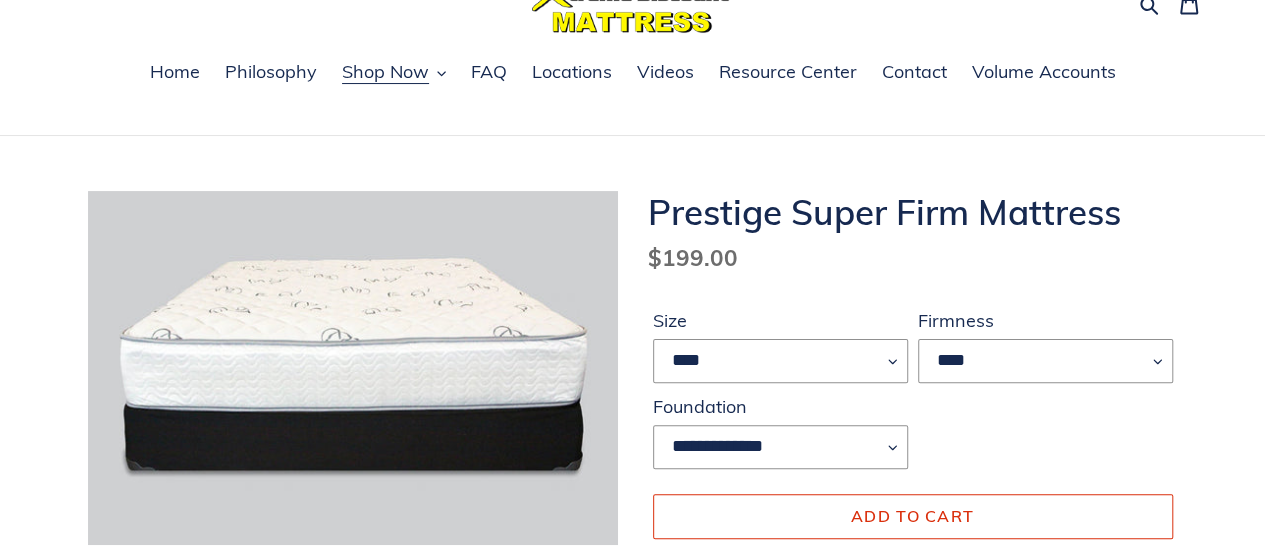 scroll, scrollTop: 200, scrollLeft: 0, axis: vertical 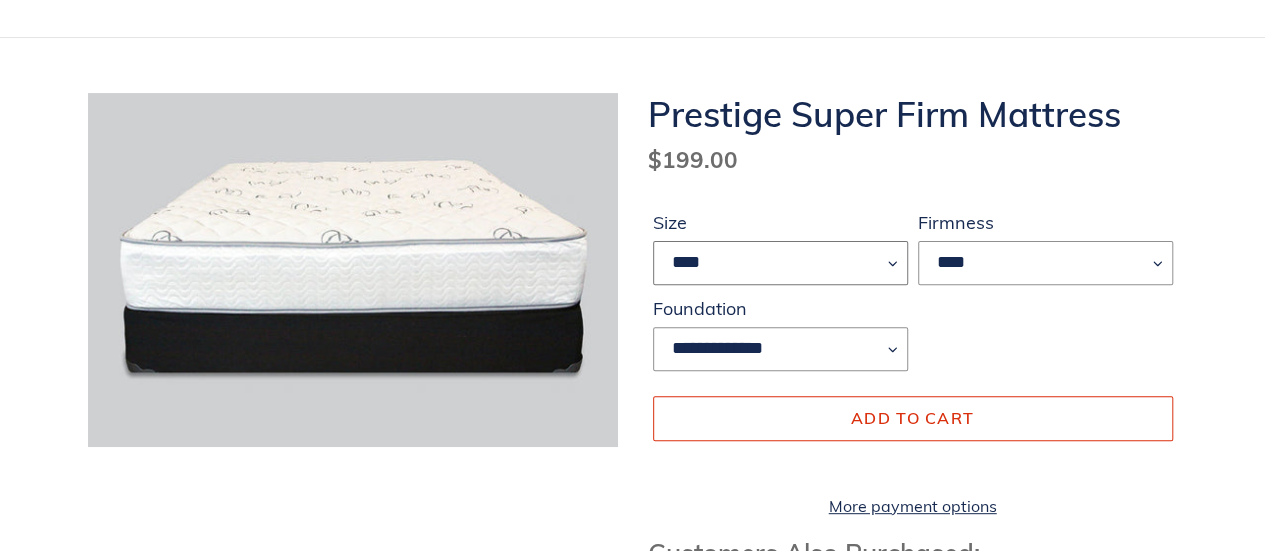 click on "**** **** ***** ****" at bounding box center (780, 263) 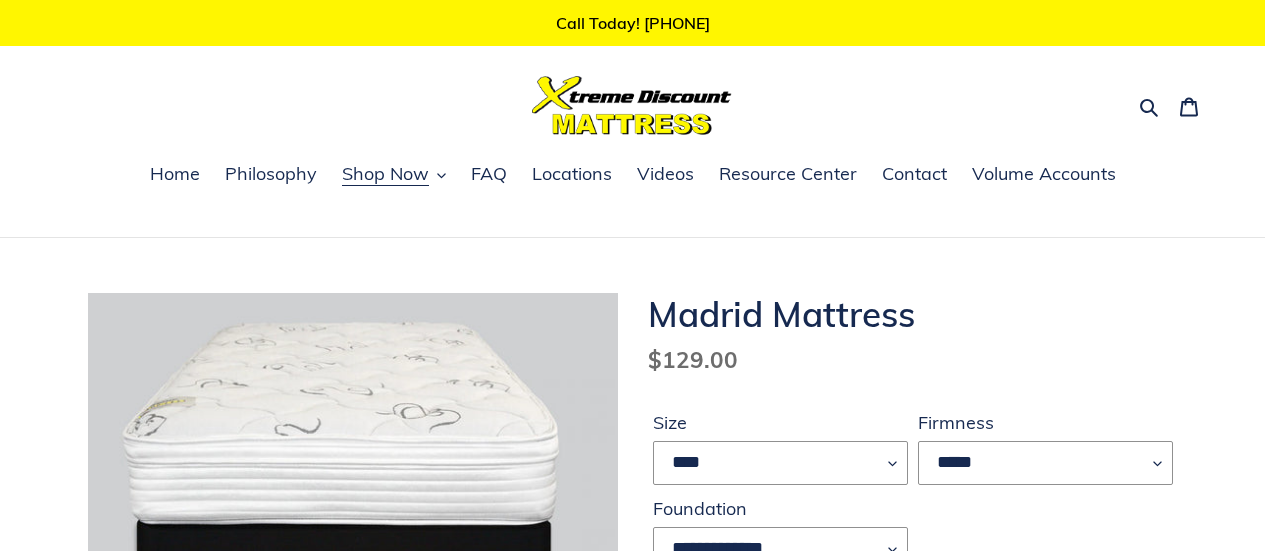scroll, scrollTop: 0, scrollLeft: 0, axis: both 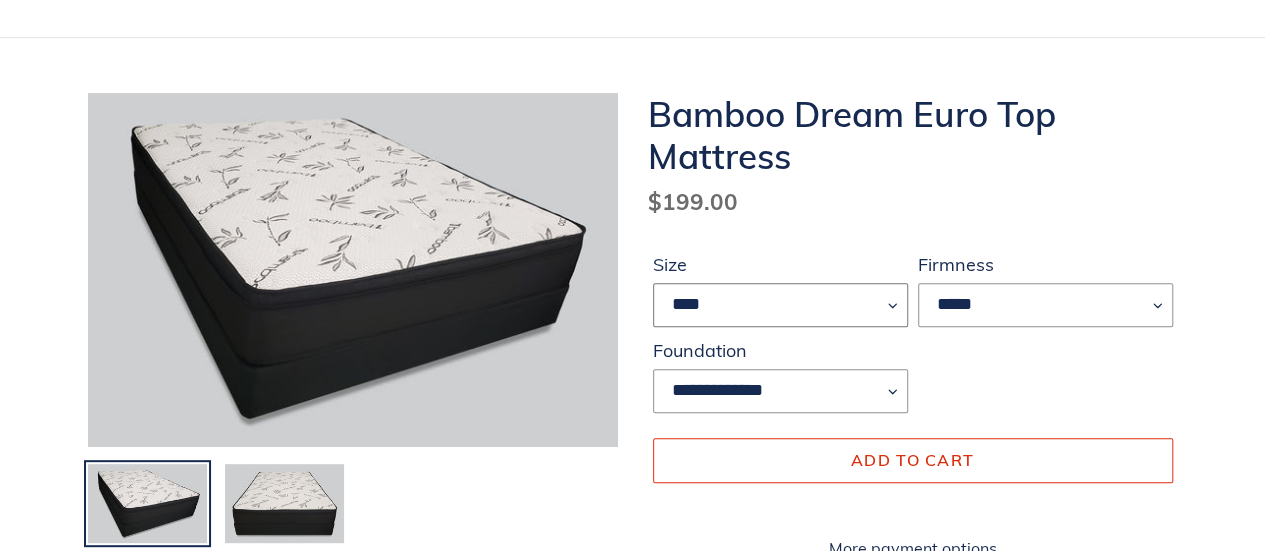 click on "**** ******* **** ***** ****" at bounding box center [780, 305] 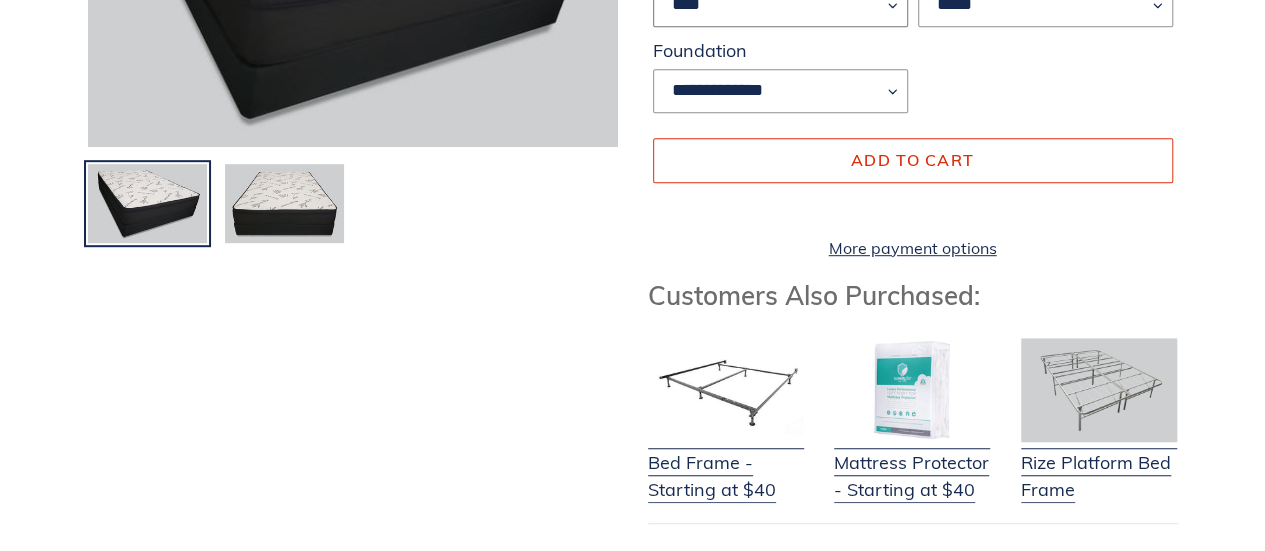 scroll, scrollTop: 400, scrollLeft: 0, axis: vertical 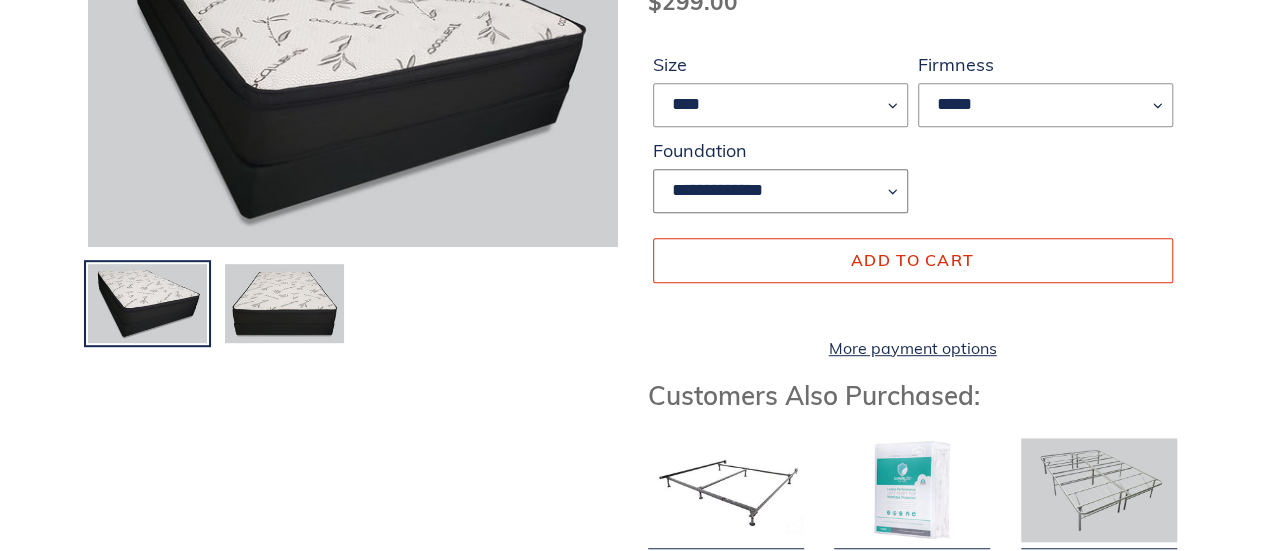 click on "**********" at bounding box center [780, 191] 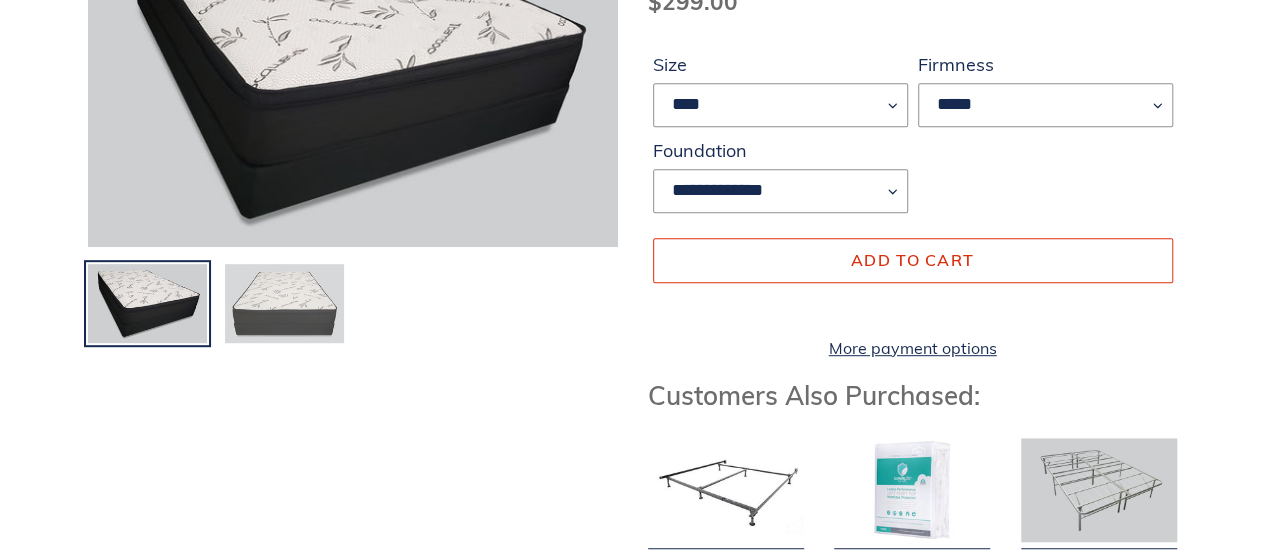 click at bounding box center (284, 304) 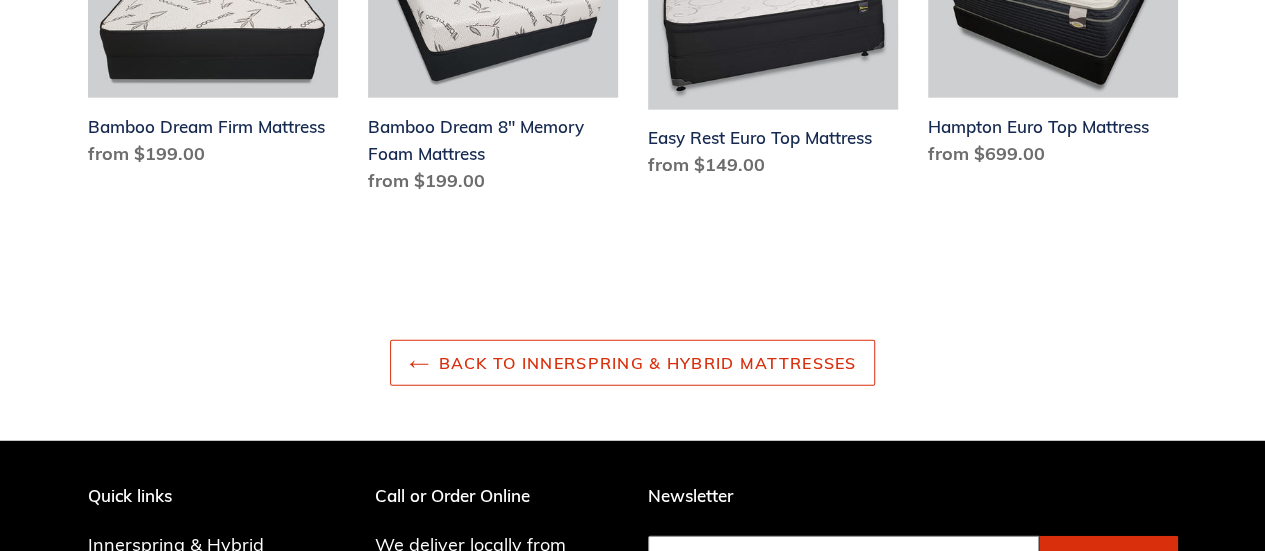 scroll, scrollTop: 2300, scrollLeft: 0, axis: vertical 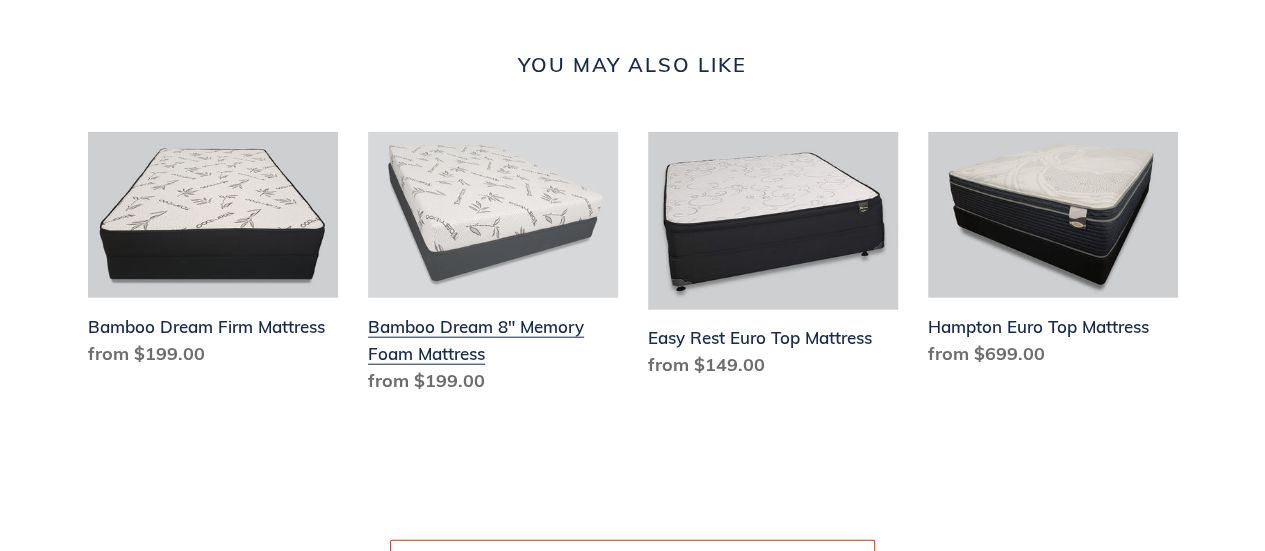 click on "Bamboo Dream 8" Memory Foam Mattress" at bounding box center [493, 267] 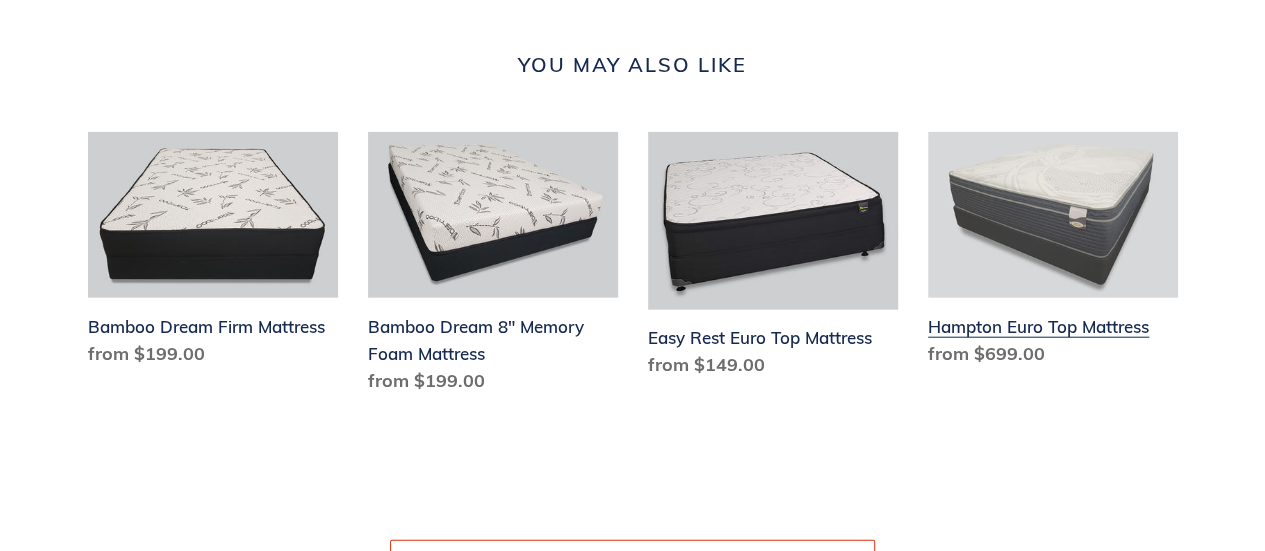 click on "Hampton Euro Top Mattress" at bounding box center (1053, 254) 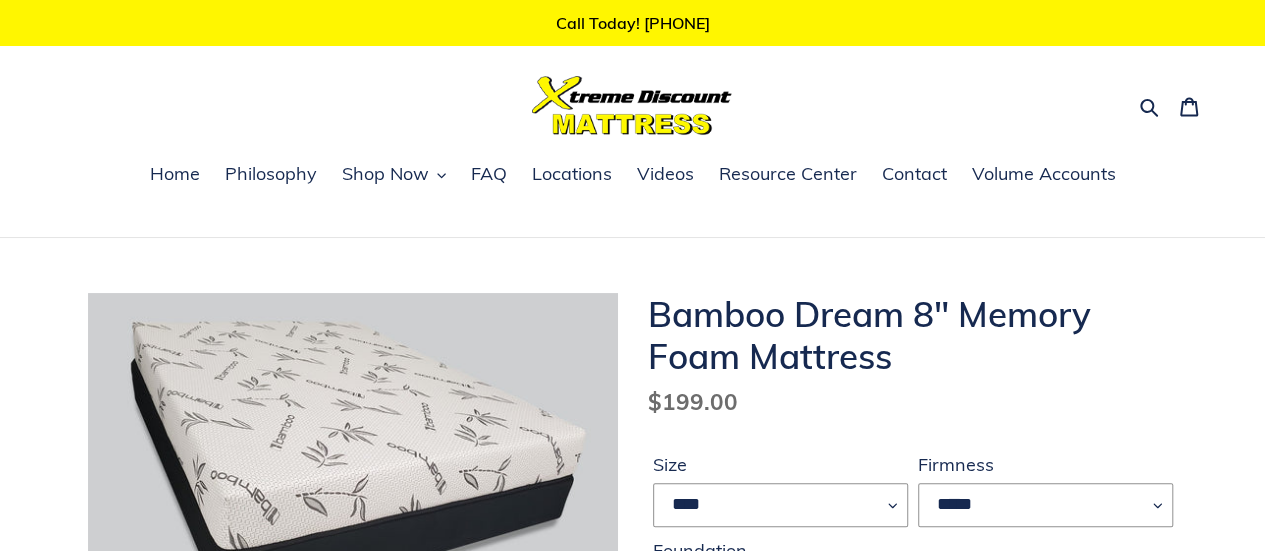 scroll, scrollTop: 200, scrollLeft: 0, axis: vertical 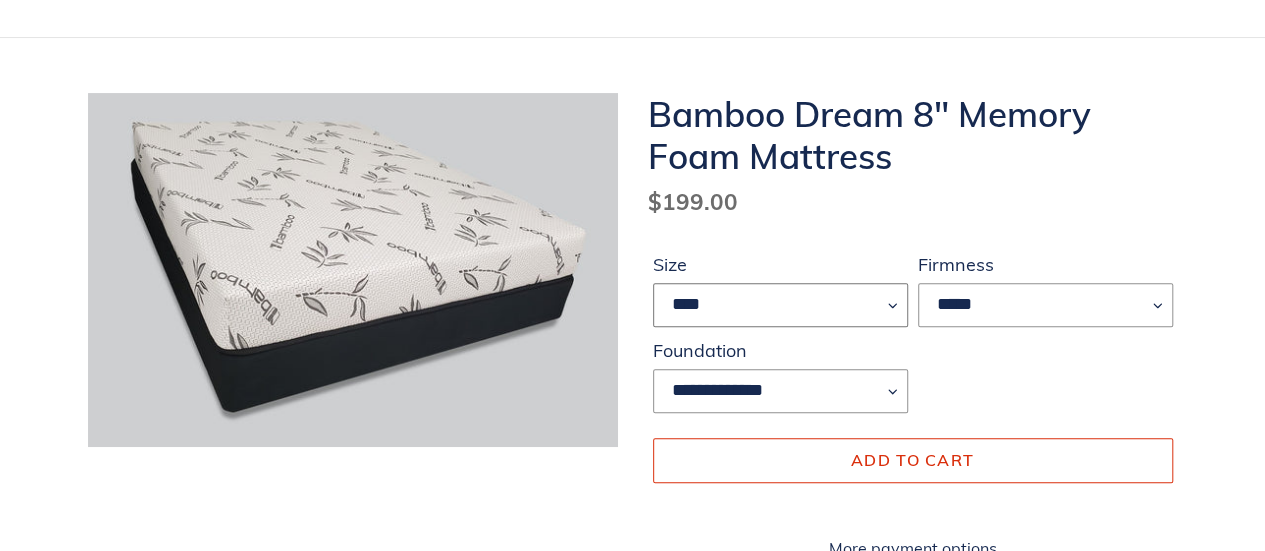 click on "**** ******* **** ***** ****" at bounding box center [780, 305] 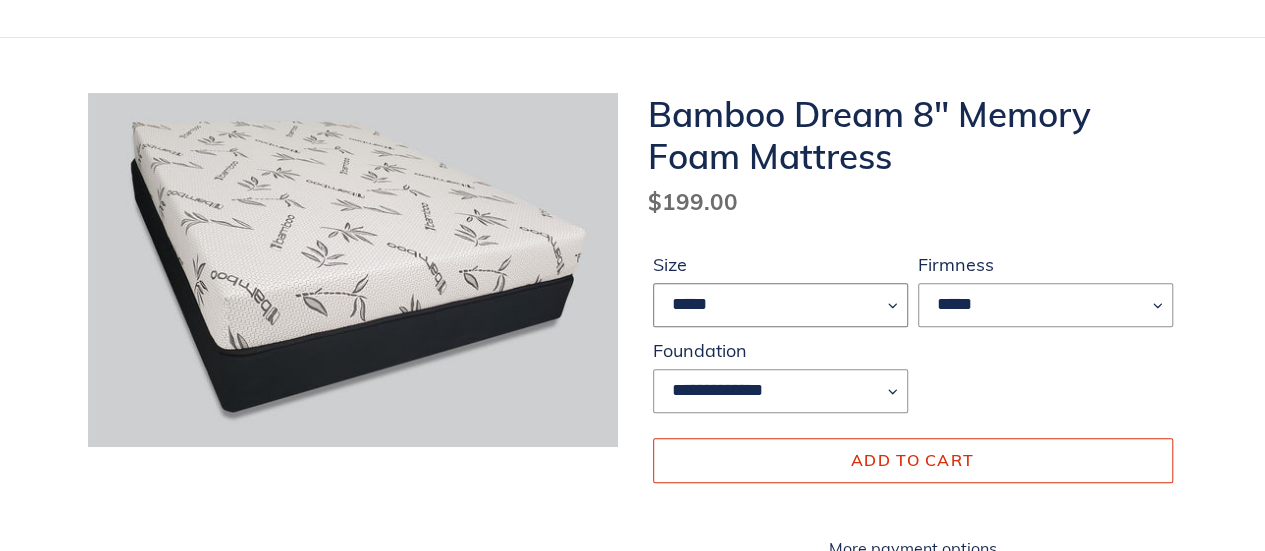 click on "**** ******* **** ***** ****" at bounding box center [780, 305] 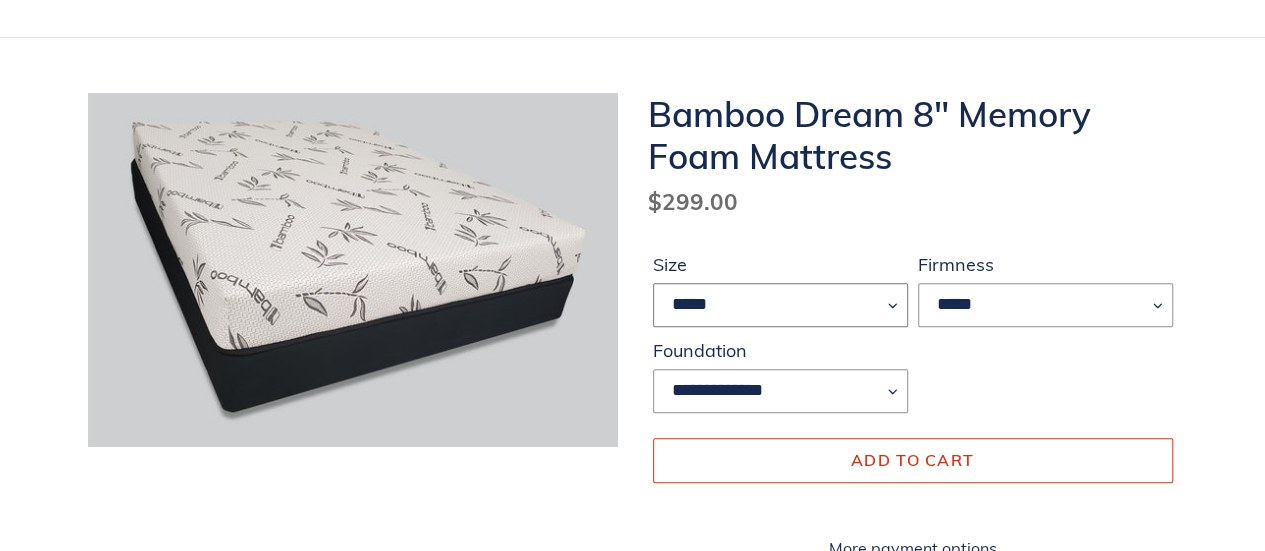 click on "**** ******* **** ***** ****" at bounding box center [780, 305] 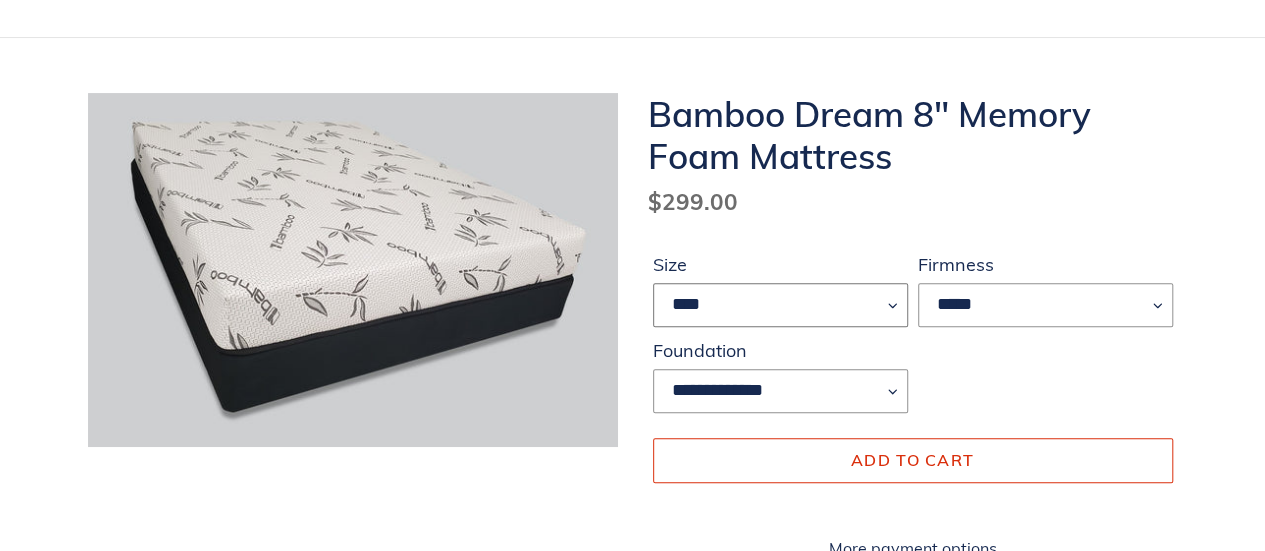 click on "**** ******* **** ***** ****" at bounding box center (780, 305) 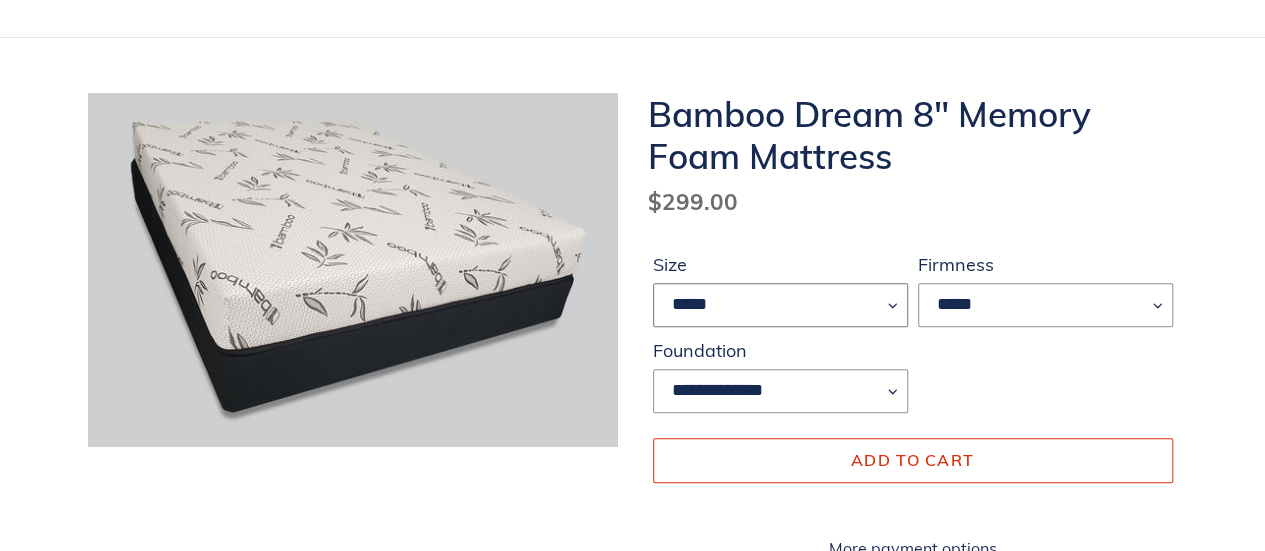 click on "**** ******* **** ***** ****" at bounding box center (780, 305) 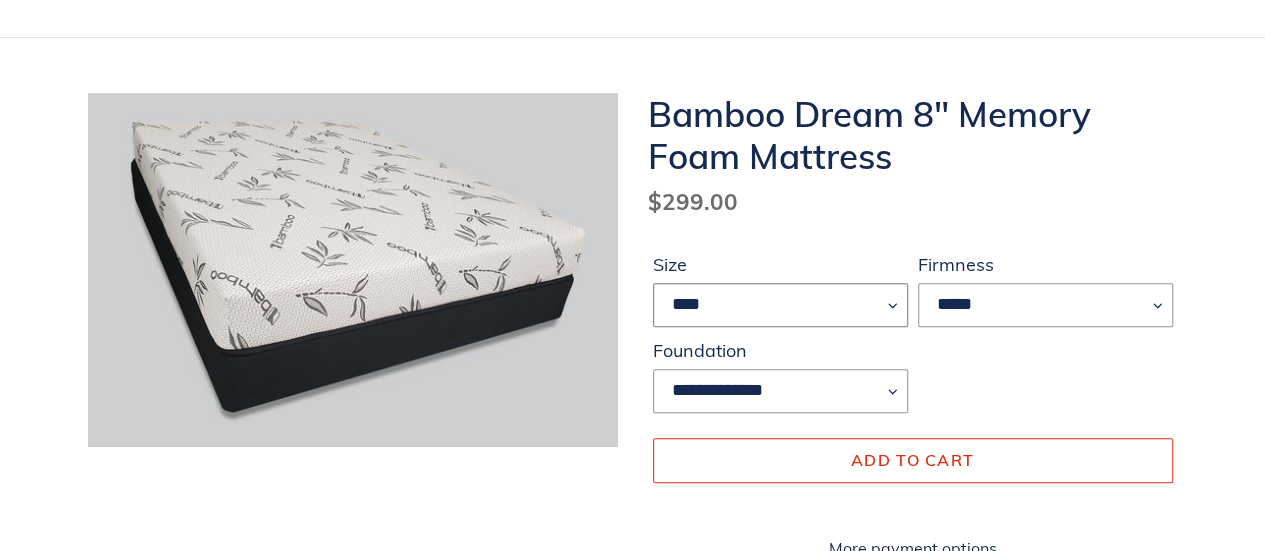 click on "**** ******* **** ***** ****" at bounding box center (780, 305) 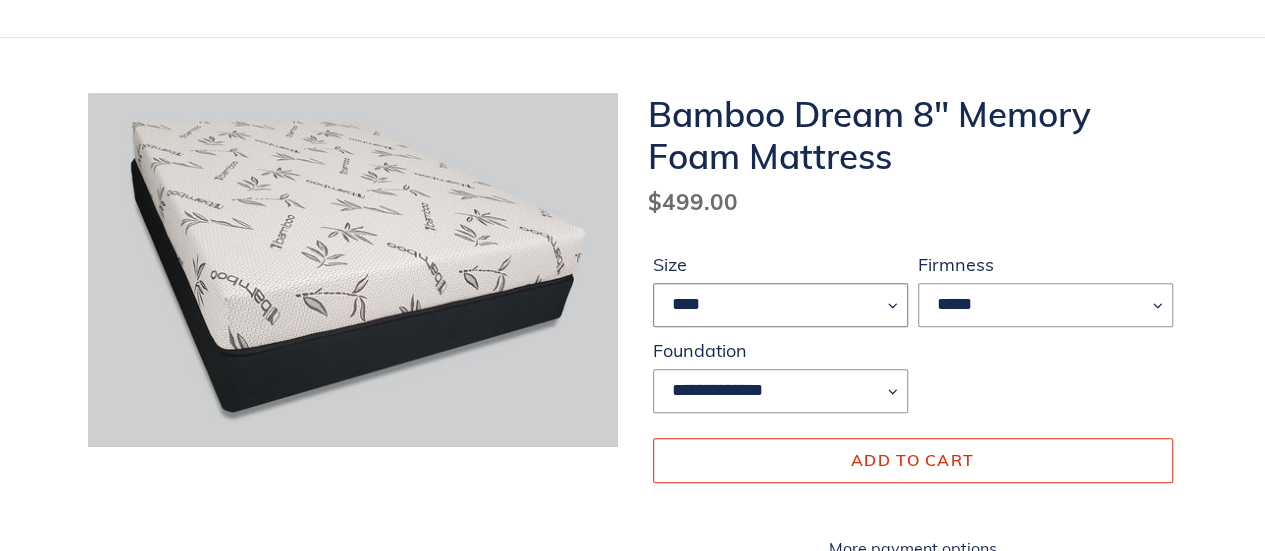 drag, startPoint x: 714, startPoint y: 300, endPoint x: 716, endPoint y: 313, distance: 13.152946 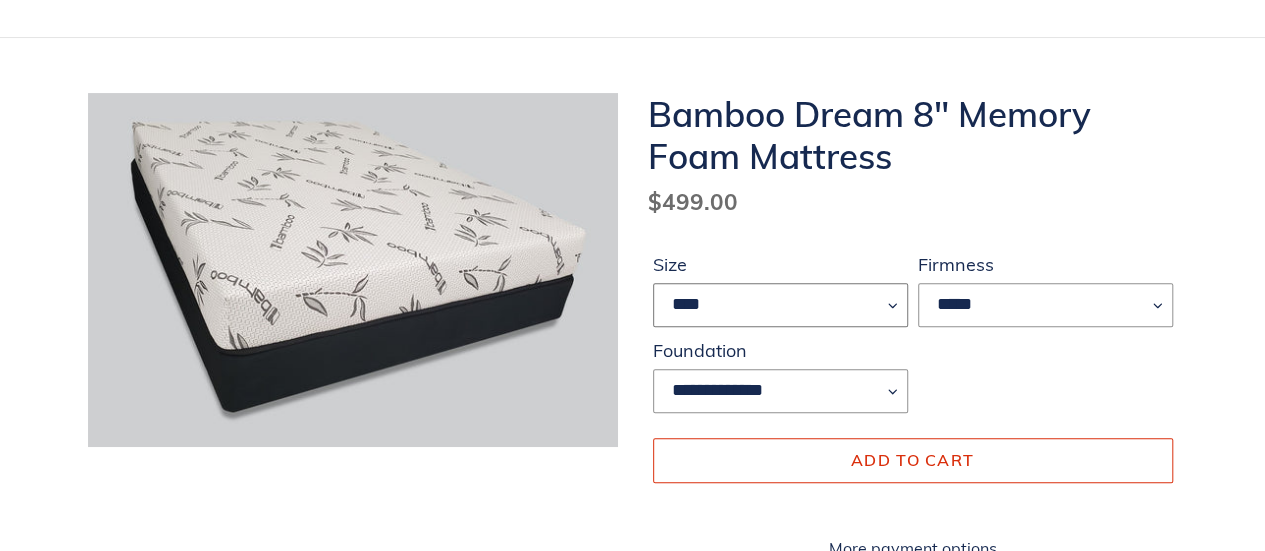 select on "****" 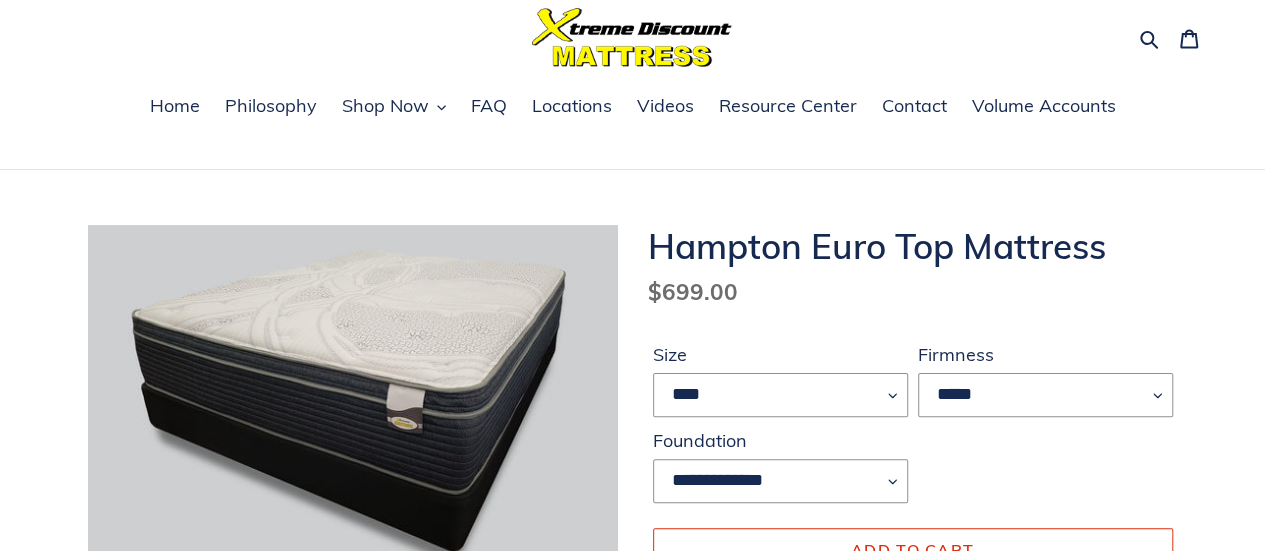 scroll, scrollTop: 100, scrollLeft: 0, axis: vertical 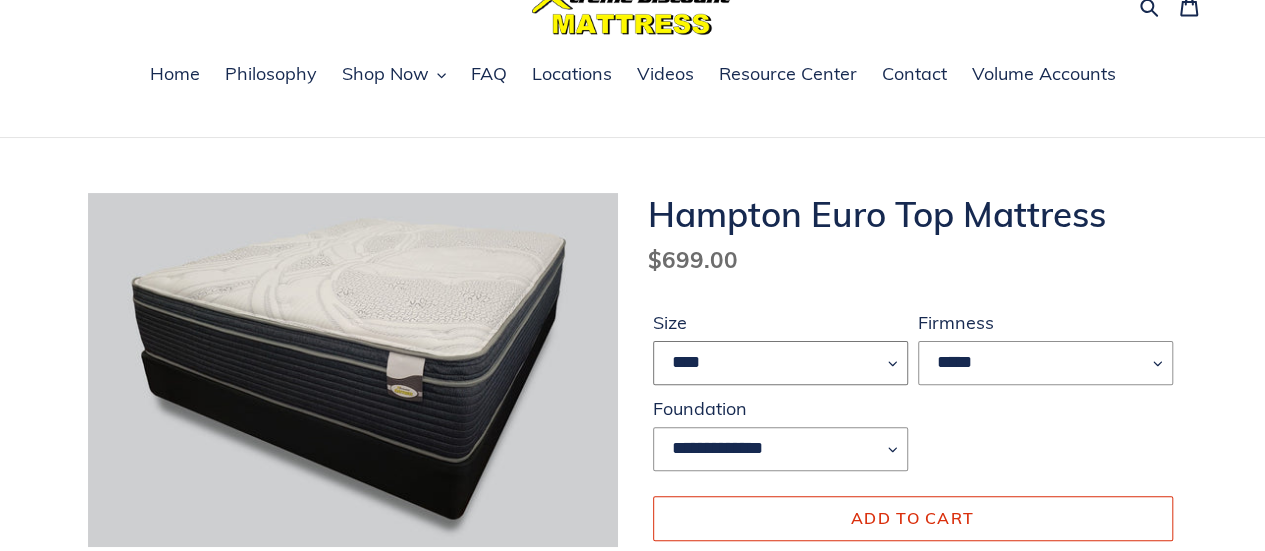 click on "**** ******* **** ***** ****" at bounding box center [780, 363] 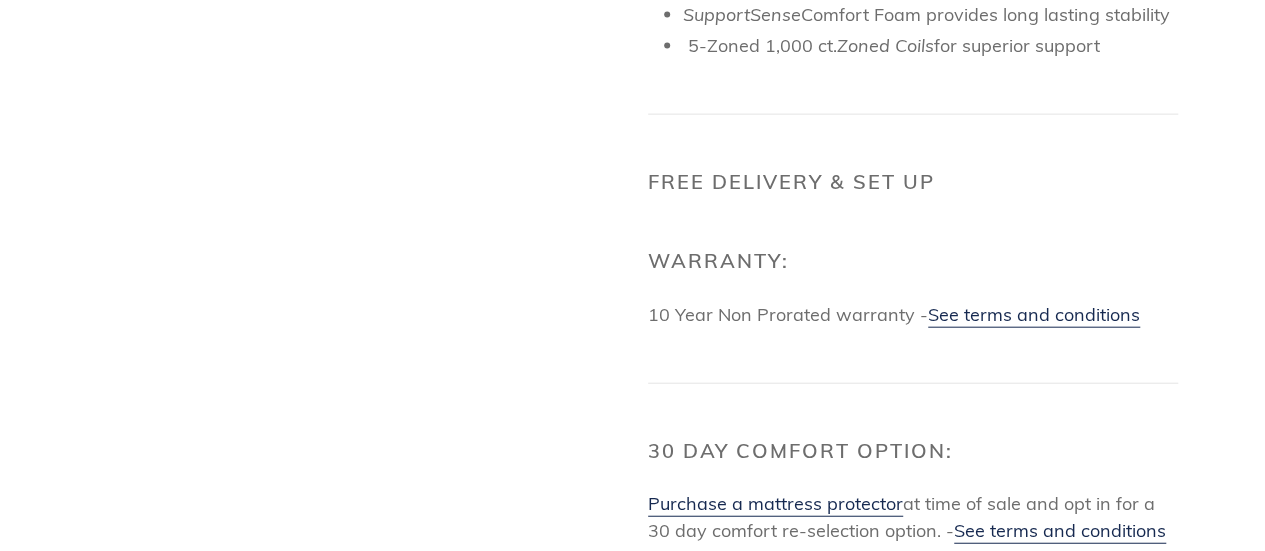 scroll, scrollTop: 2300, scrollLeft: 0, axis: vertical 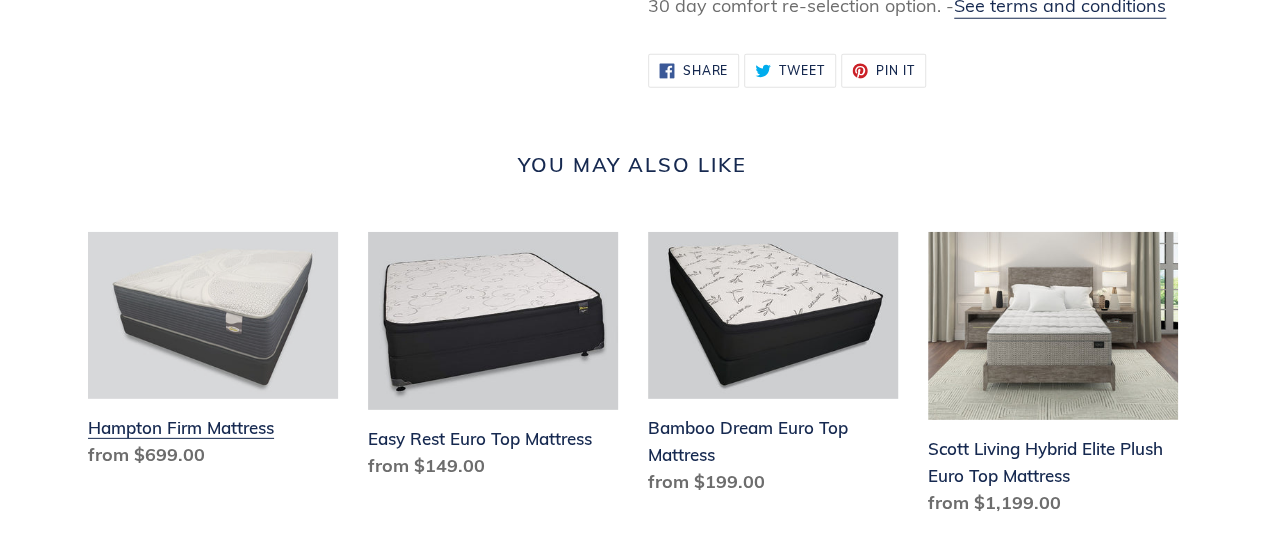 click on "Hampton Firm Mattress" at bounding box center [213, 354] 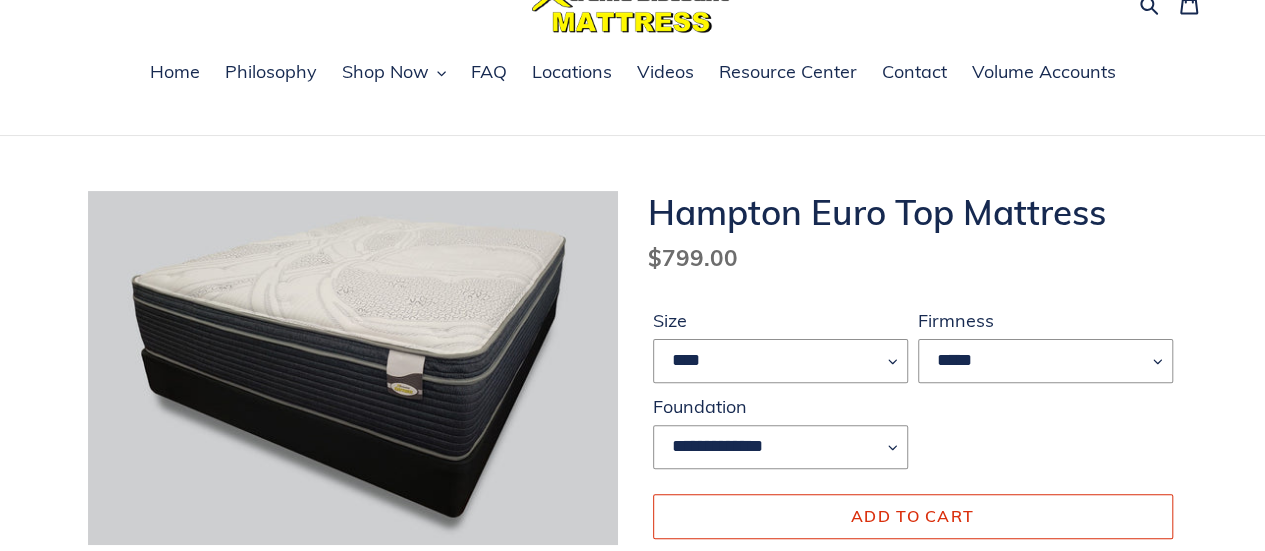 scroll, scrollTop: 100, scrollLeft: 0, axis: vertical 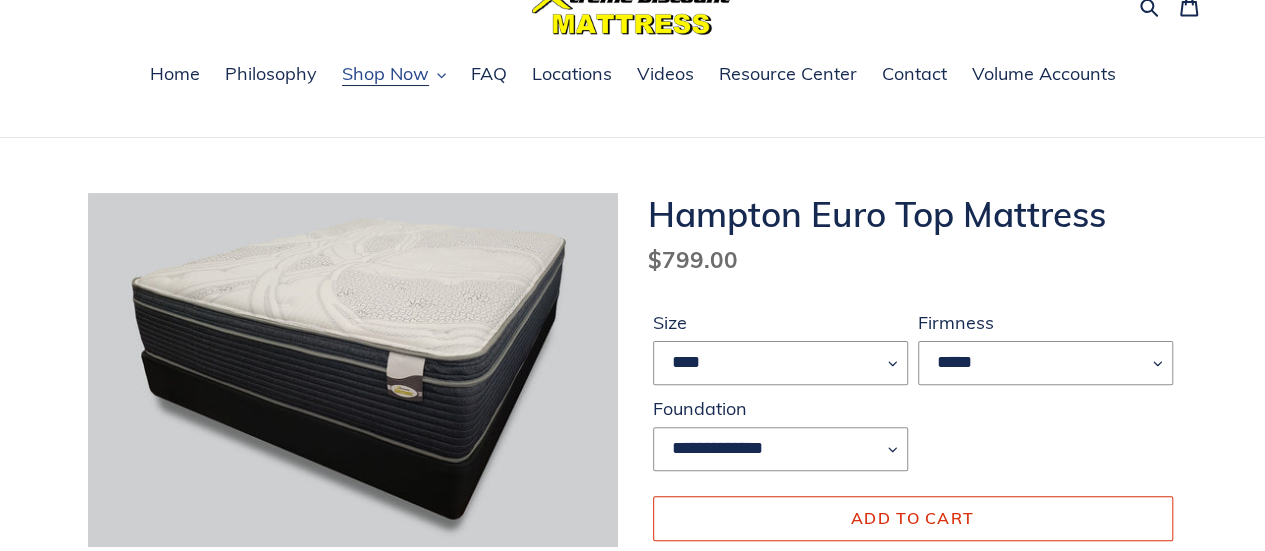 click on "Shop Now" at bounding box center (385, 74) 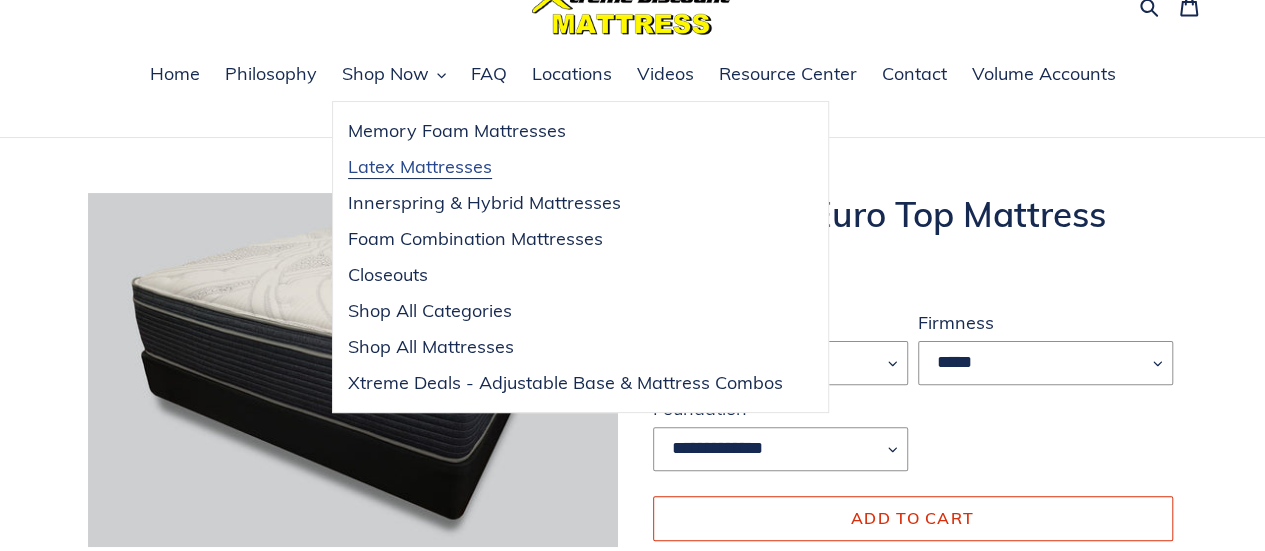 click on "Latex Mattresses" at bounding box center [420, 167] 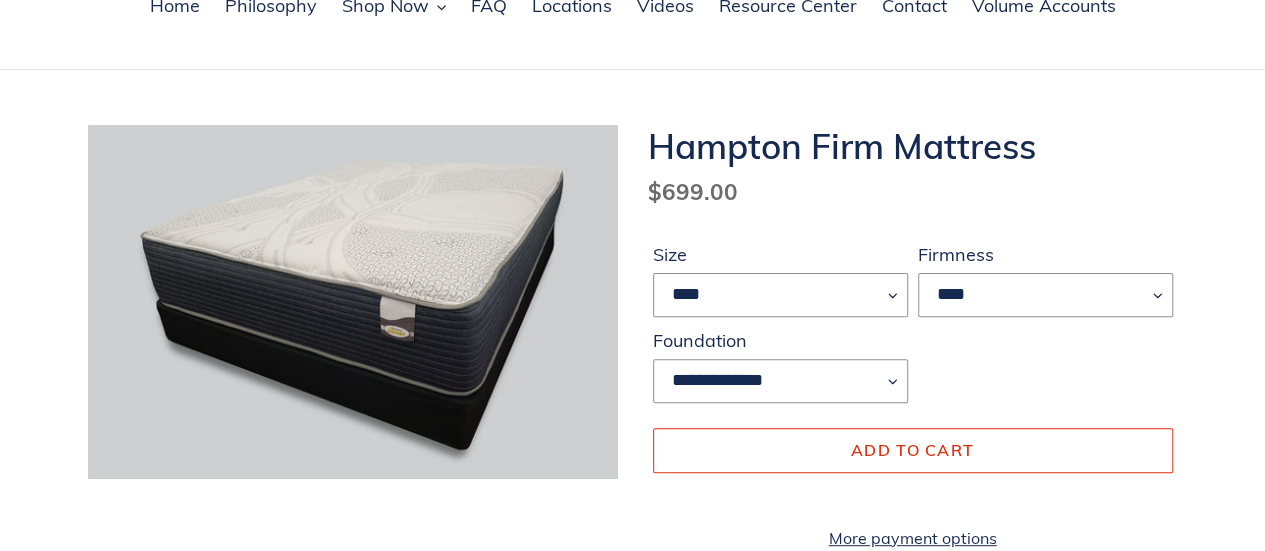 scroll, scrollTop: 200, scrollLeft: 0, axis: vertical 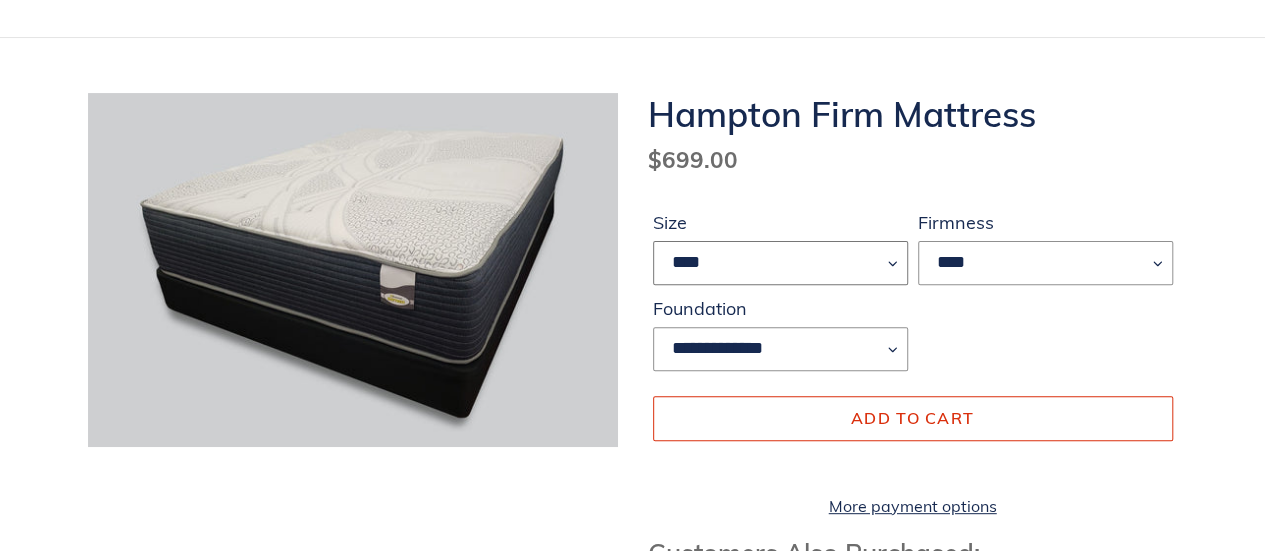 click on "**** ******* **** ***** ****" at bounding box center (780, 263) 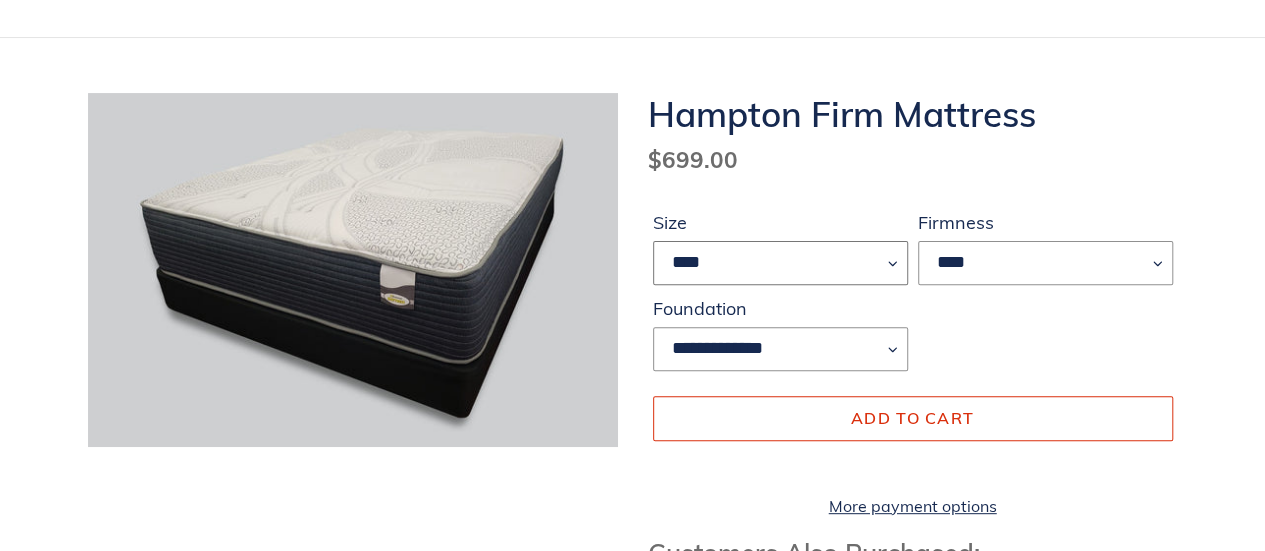 select on "****" 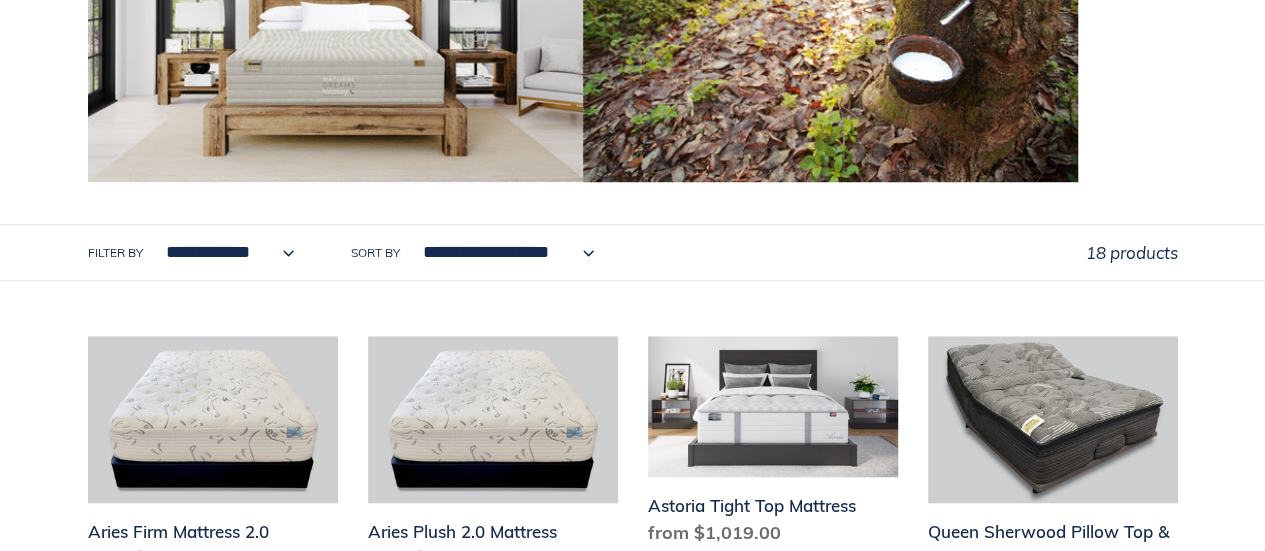 scroll, scrollTop: 0, scrollLeft: 0, axis: both 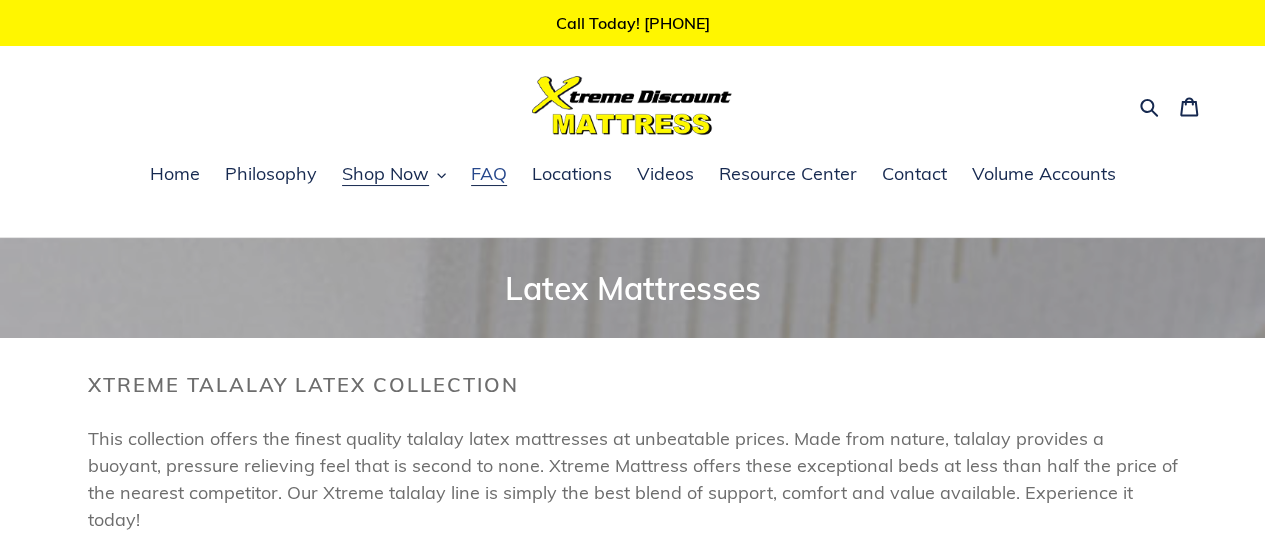 click on "FAQ" at bounding box center (489, 174) 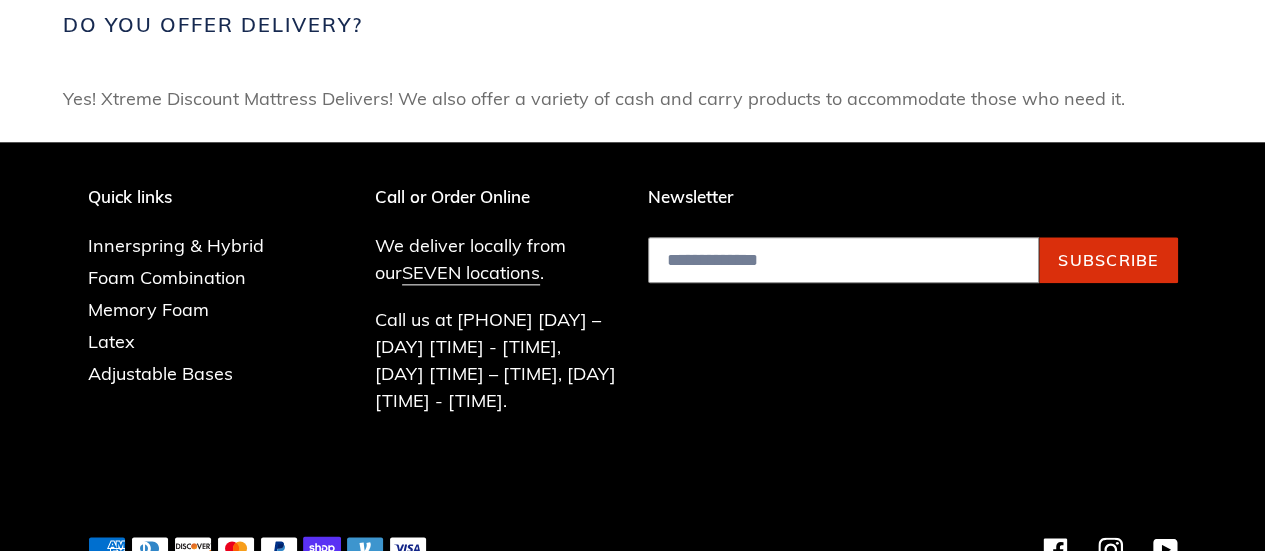 scroll, scrollTop: 1186, scrollLeft: 0, axis: vertical 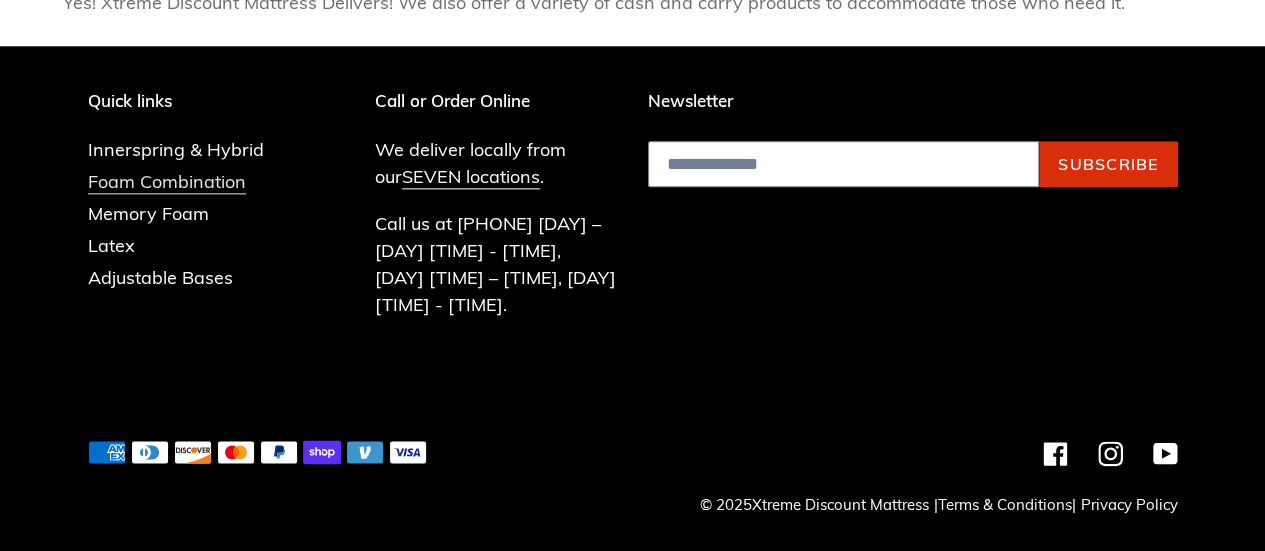 click on "Foam Combination" at bounding box center [167, 182] 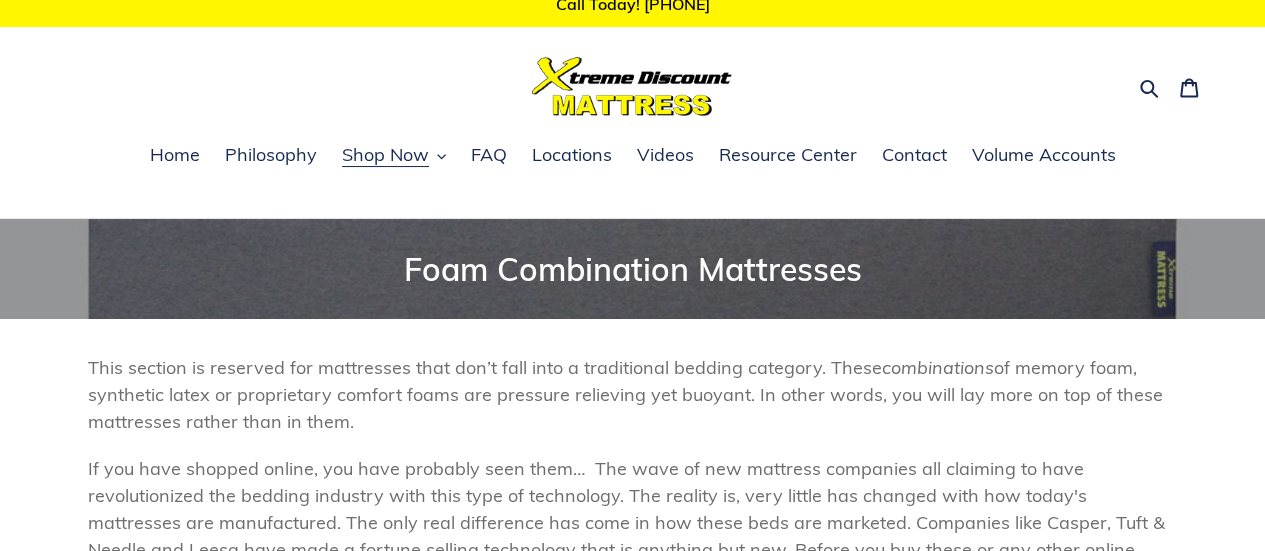 scroll, scrollTop: 0, scrollLeft: 0, axis: both 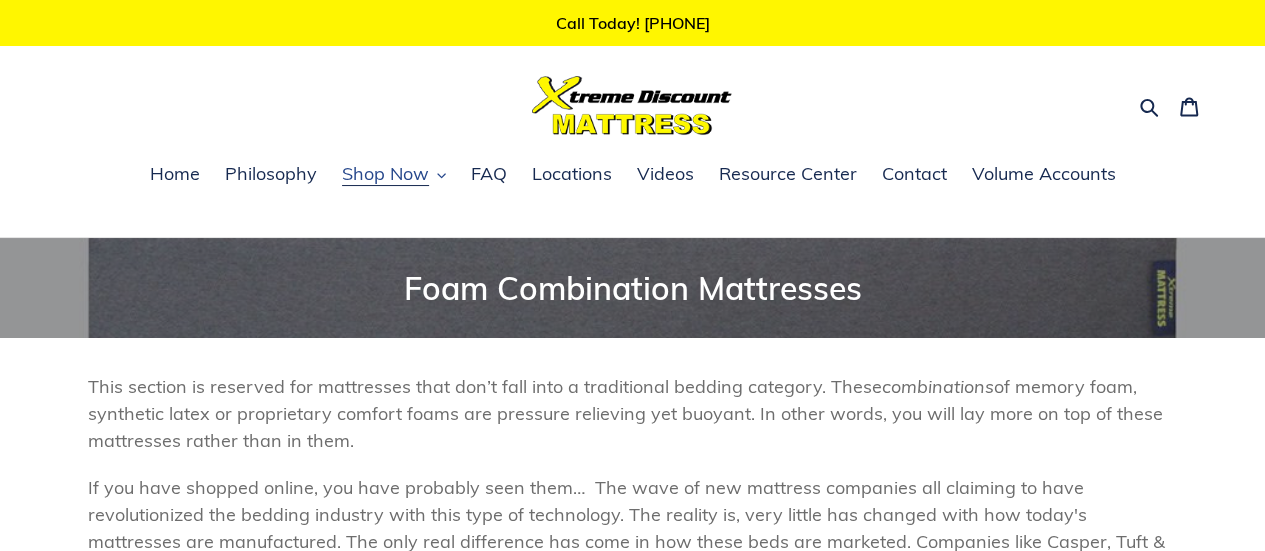 click on "Shop Now" at bounding box center [385, 174] 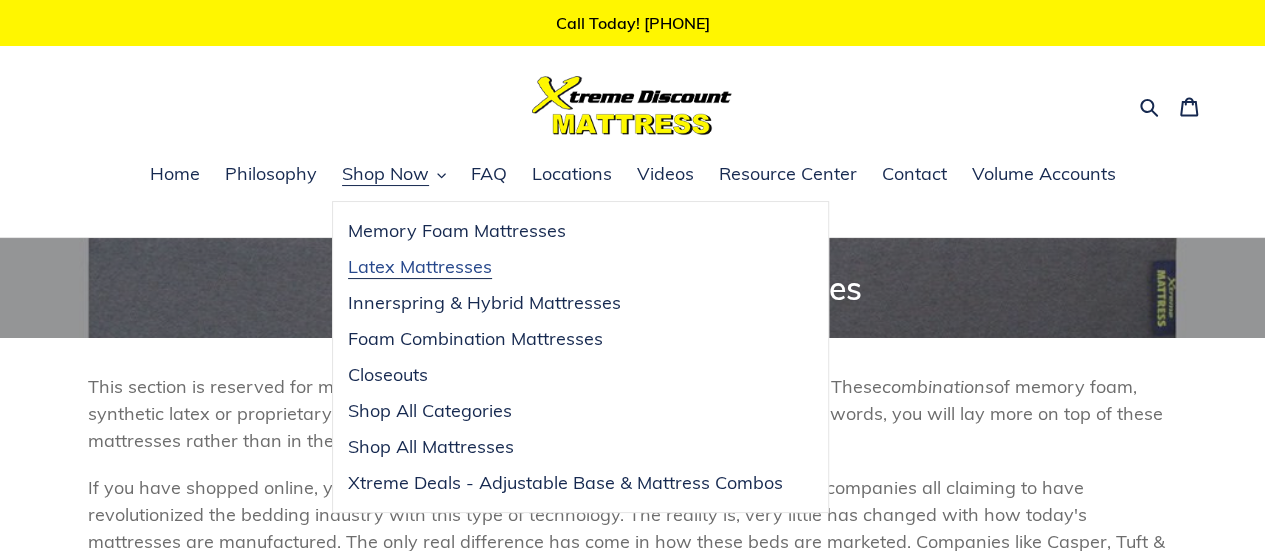 click on "Latex Mattresses" at bounding box center (420, 267) 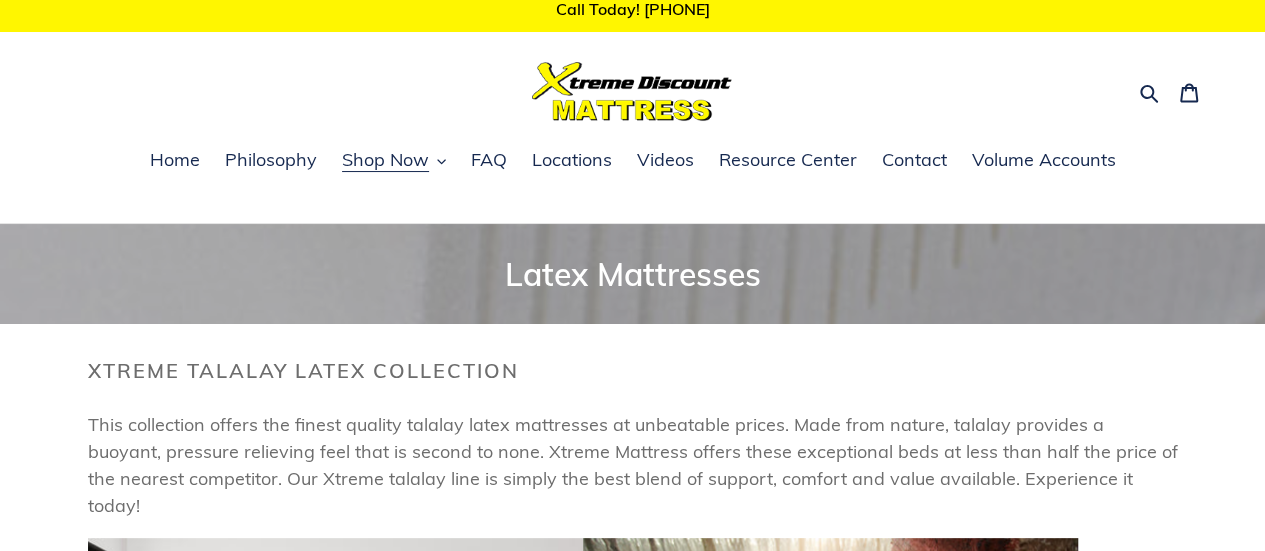 scroll, scrollTop: 0, scrollLeft: 0, axis: both 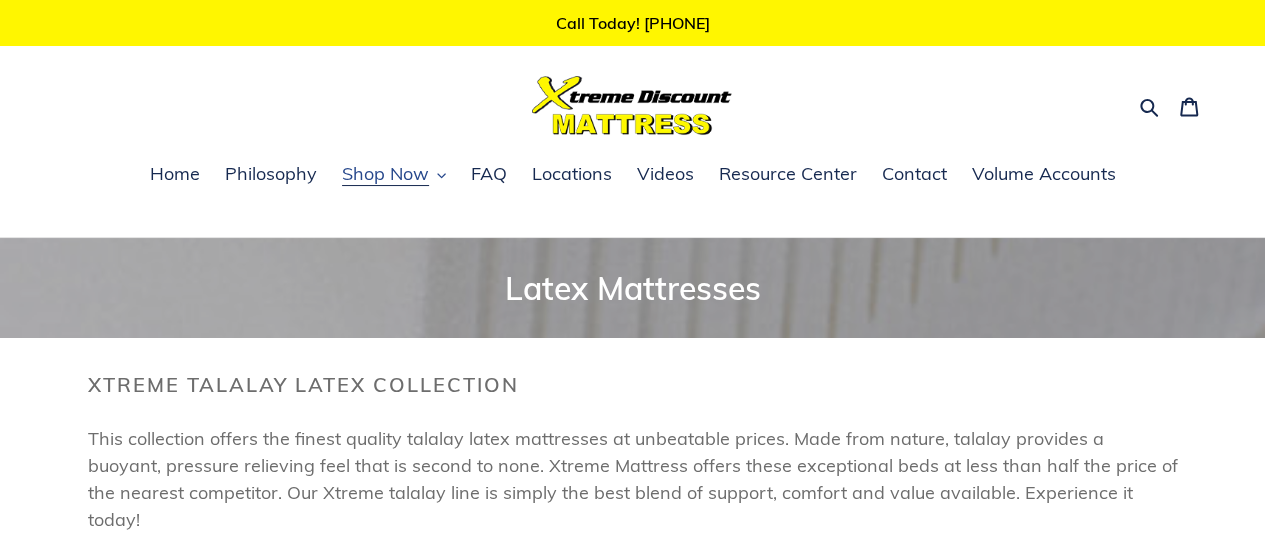 click on "Shop Now" at bounding box center [385, 174] 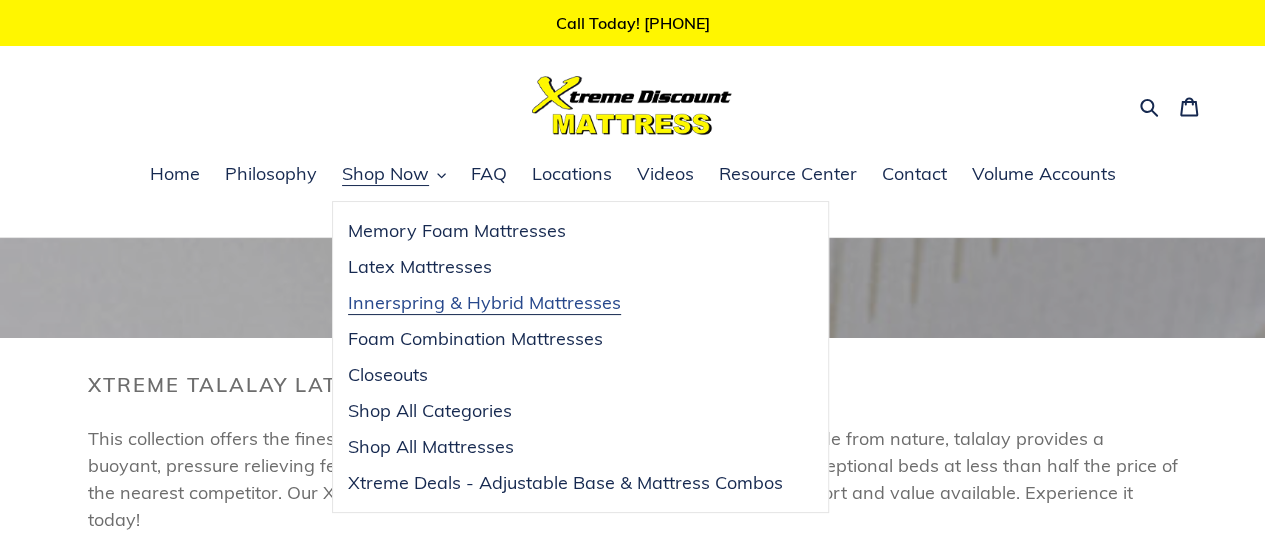 click on "Innerspring & Hybrid Mattresses" at bounding box center (484, 303) 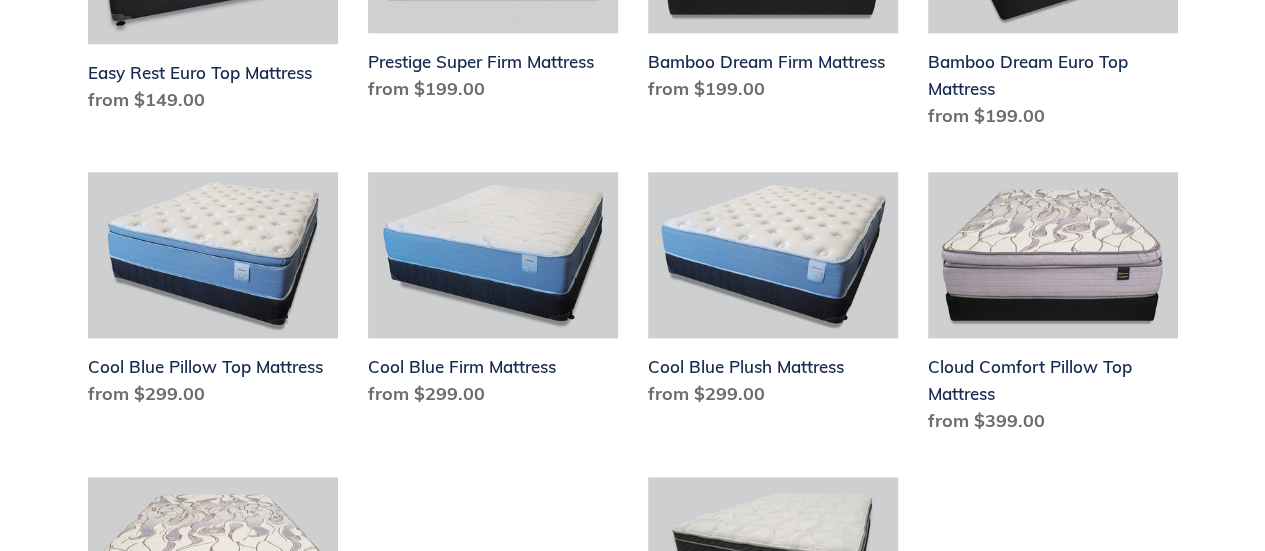 scroll, scrollTop: 1200, scrollLeft: 0, axis: vertical 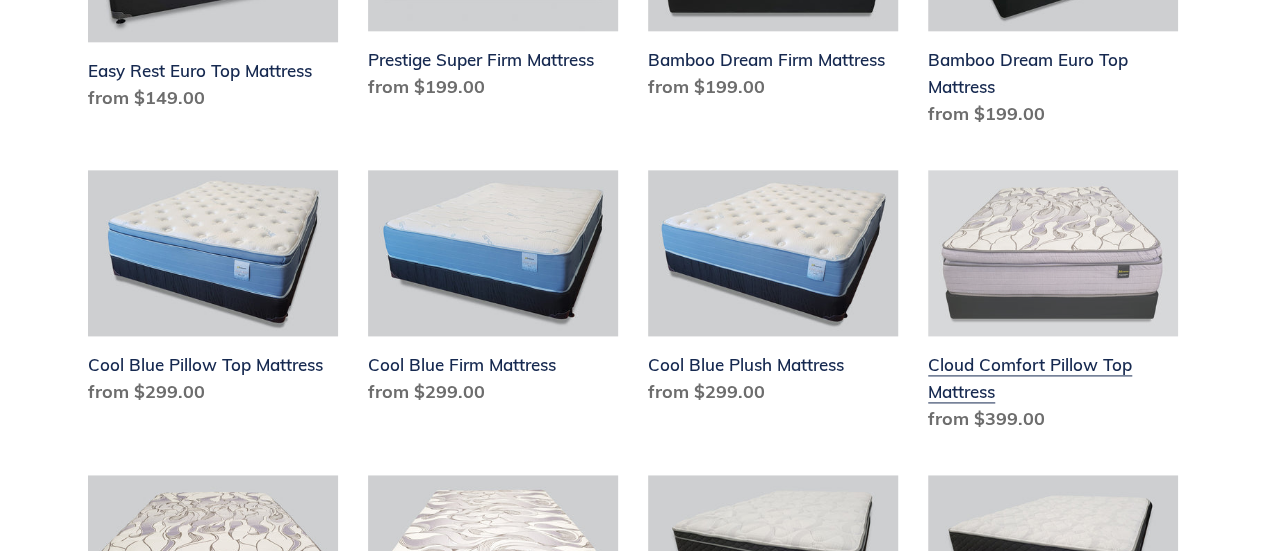 click on "Cloud Comfort Pillow Top Mattress" at bounding box center [1053, 305] 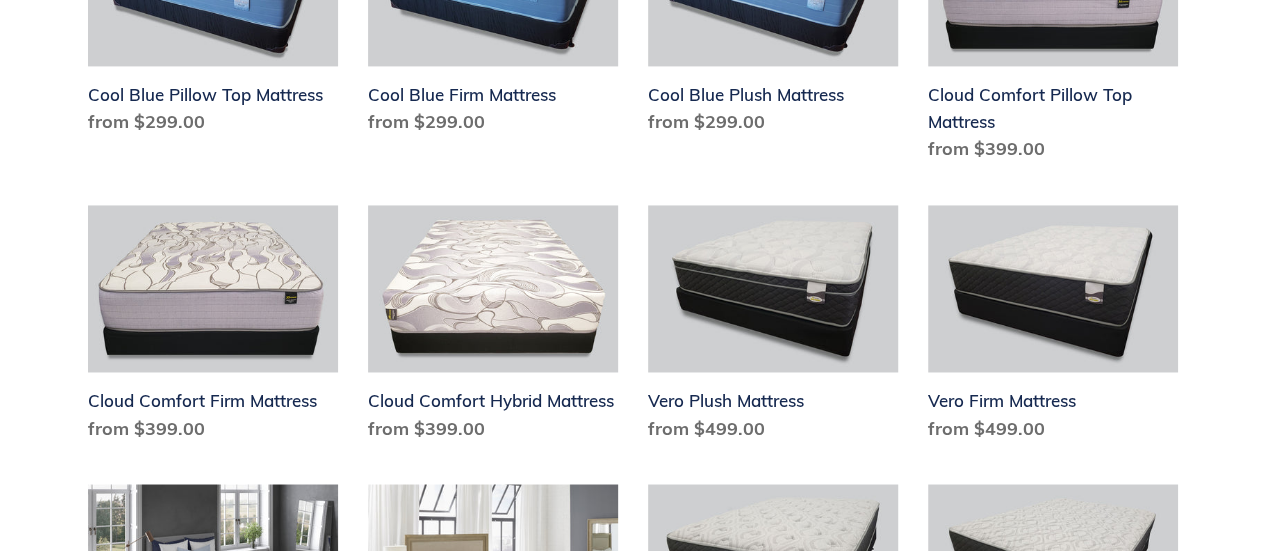 scroll, scrollTop: 1500, scrollLeft: 0, axis: vertical 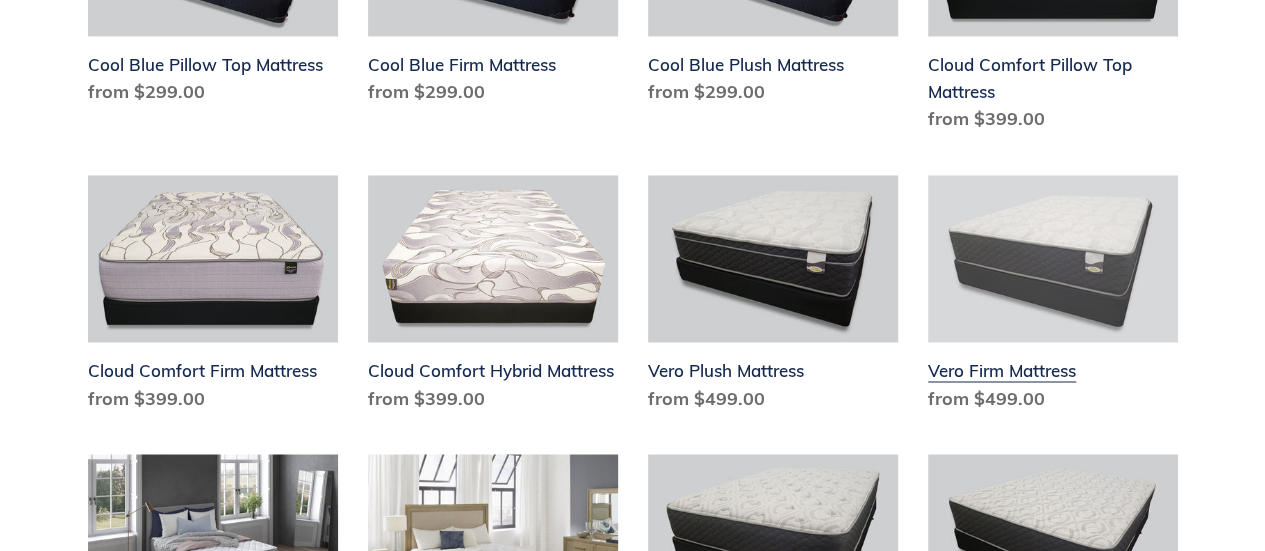 click on "Vero Firm Mattress" at bounding box center [1053, 297] 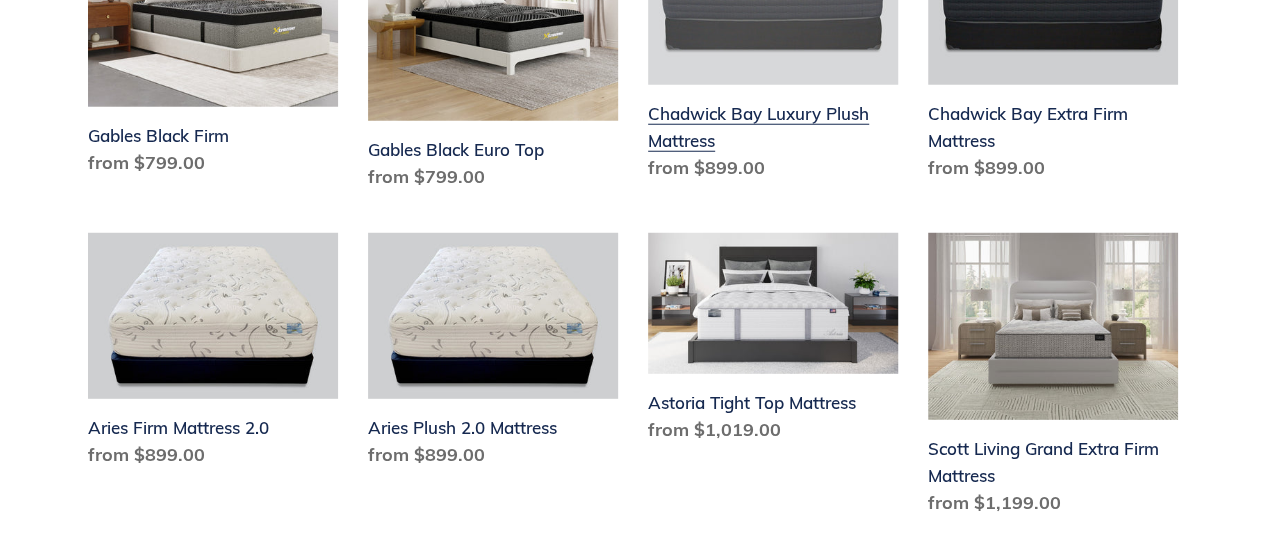 scroll, scrollTop: 2700, scrollLeft: 0, axis: vertical 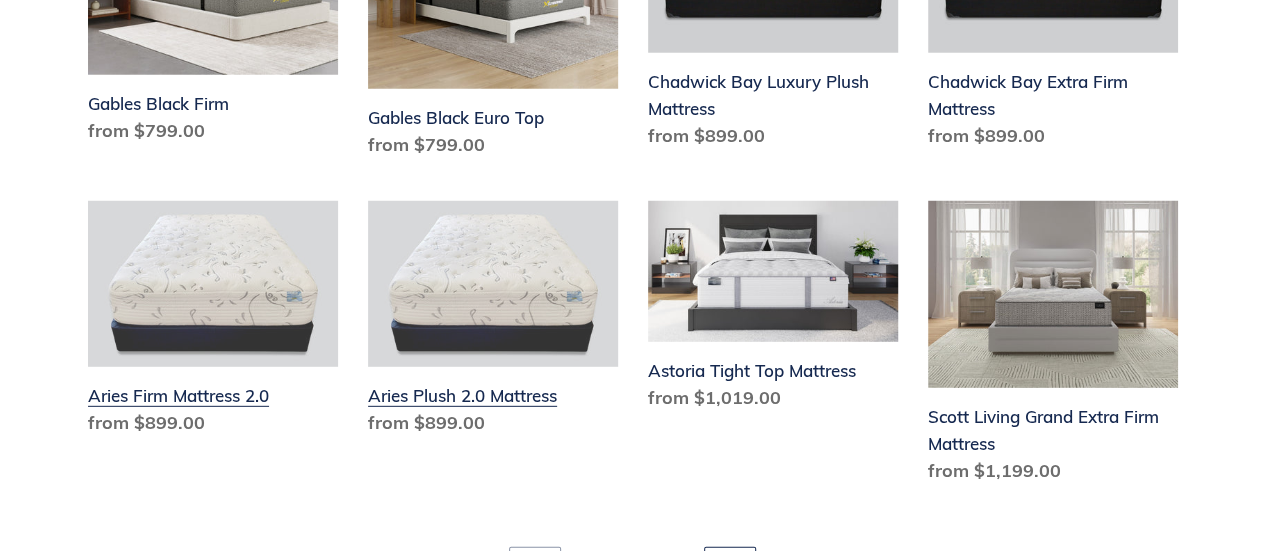 click on "Aries Firm Mattress 2.0" at bounding box center (213, 323) 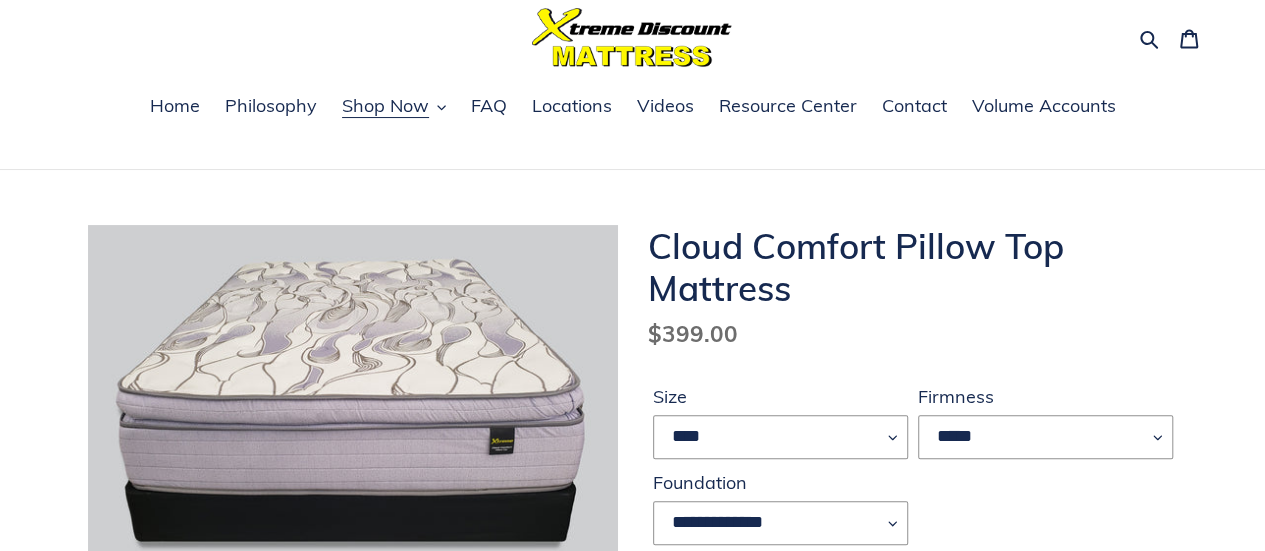 scroll, scrollTop: 100, scrollLeft: 0, axis: vertical 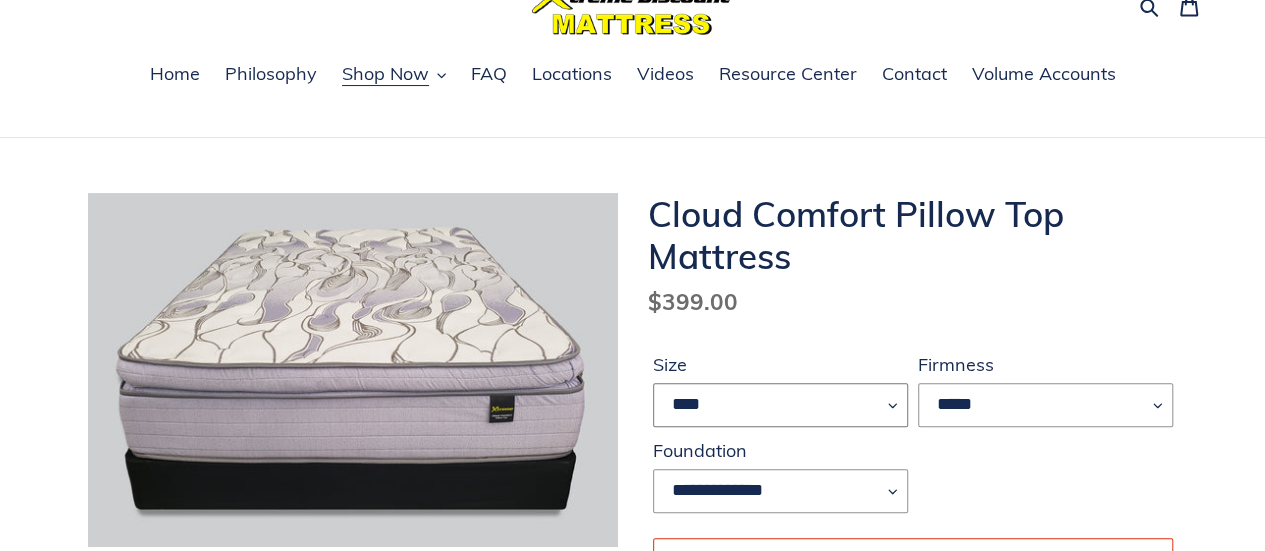 click on "**** ******* **** ***** ****" at bounding box center (780, 405) 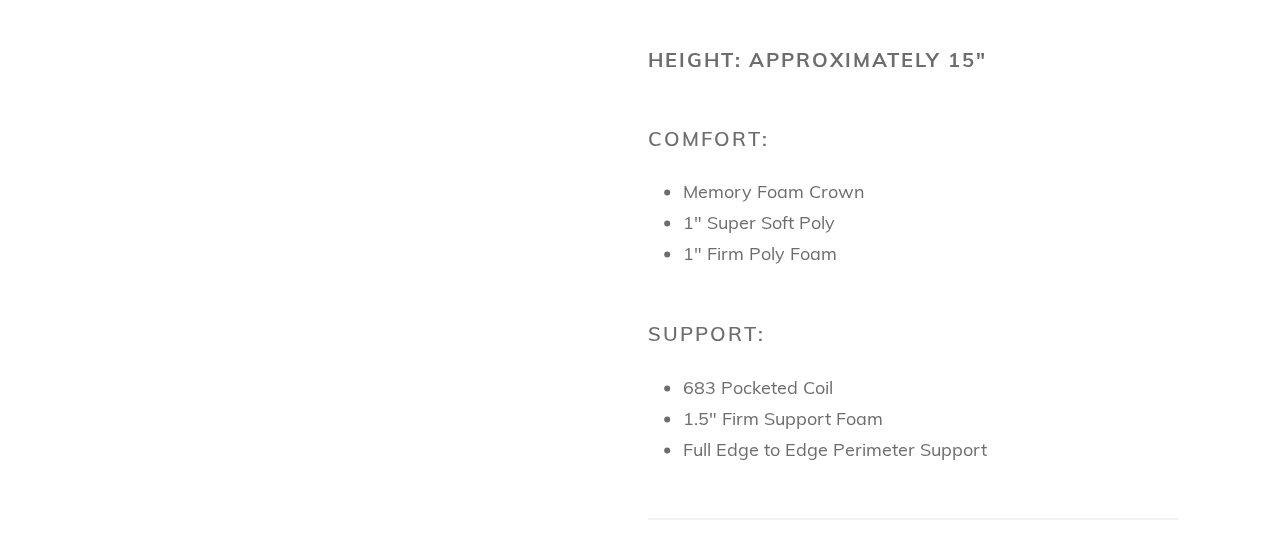 scroll, scrollTop: 1400, scrollLeft: 0, axis: vertical 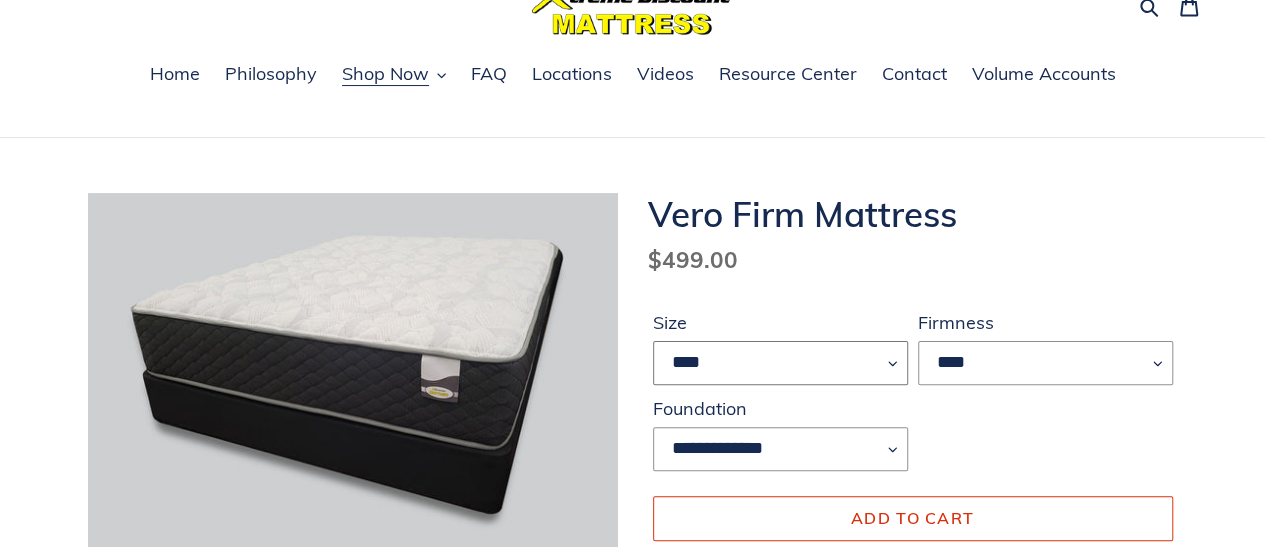 click on "**** ******* **** ***** ****" at bounding box center [780, 363] 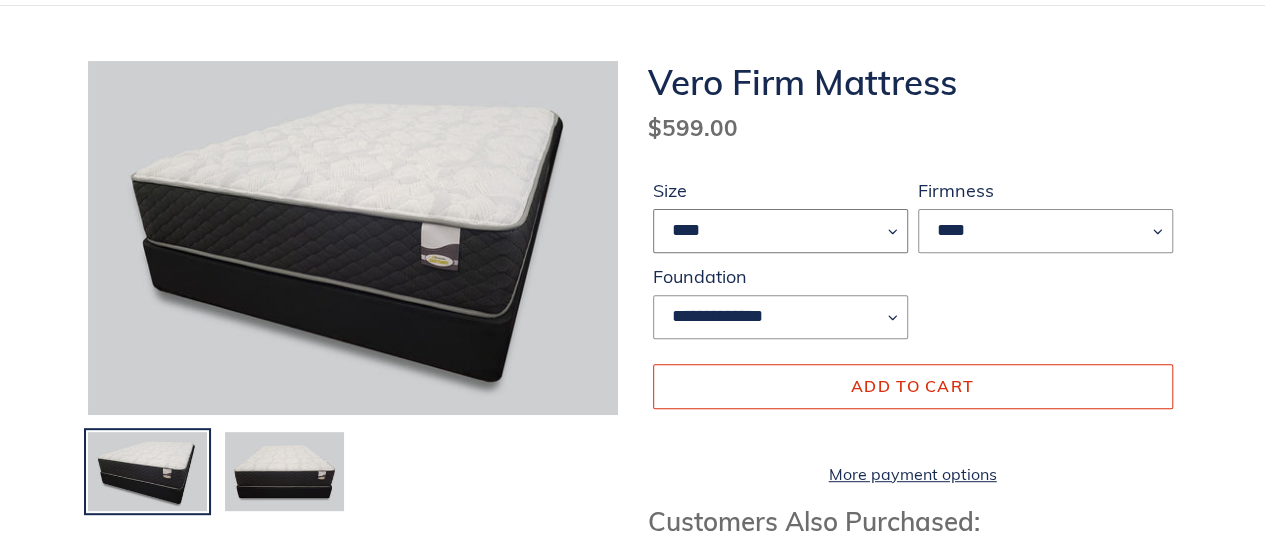 scroll, scrollTop: 200, scrollLeft: 0, axis: vertical 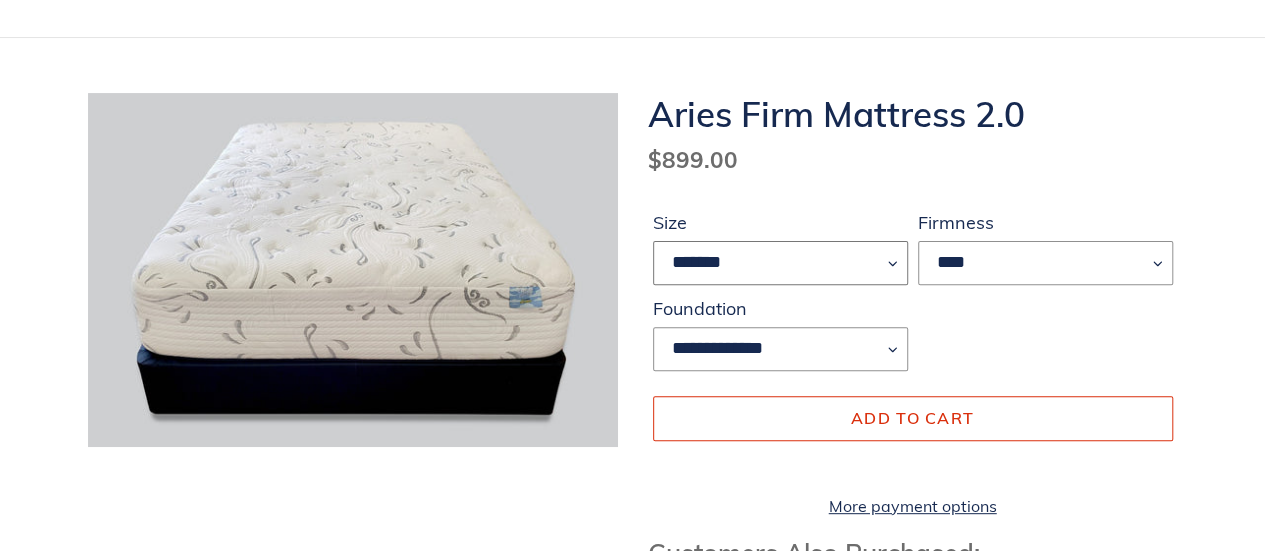 click on "******* **** ***** ****" at bounding box center (780, 263) 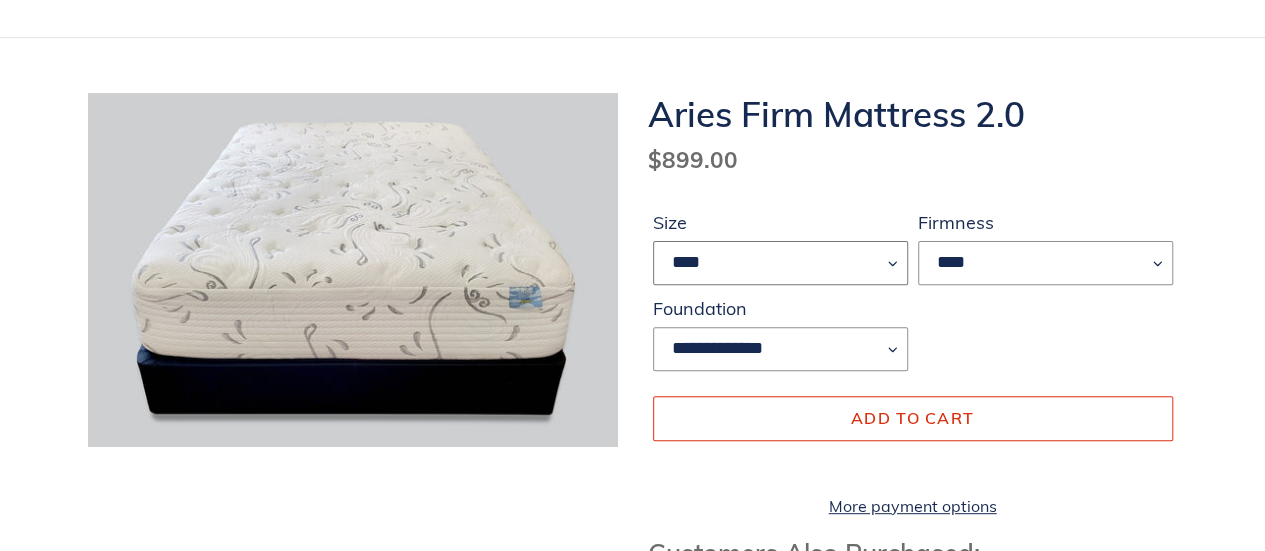 click on "******* **** ***** ****" at bounding box center (780, 263) 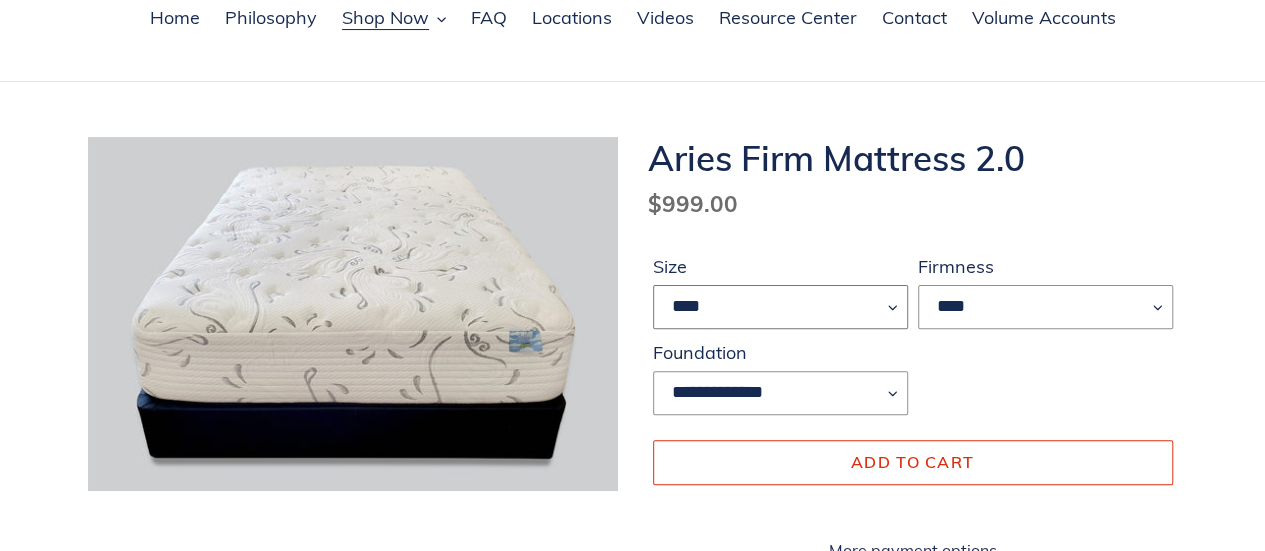 scroll, scrollTop: 100, scrollLeft: 0, axis: vertical 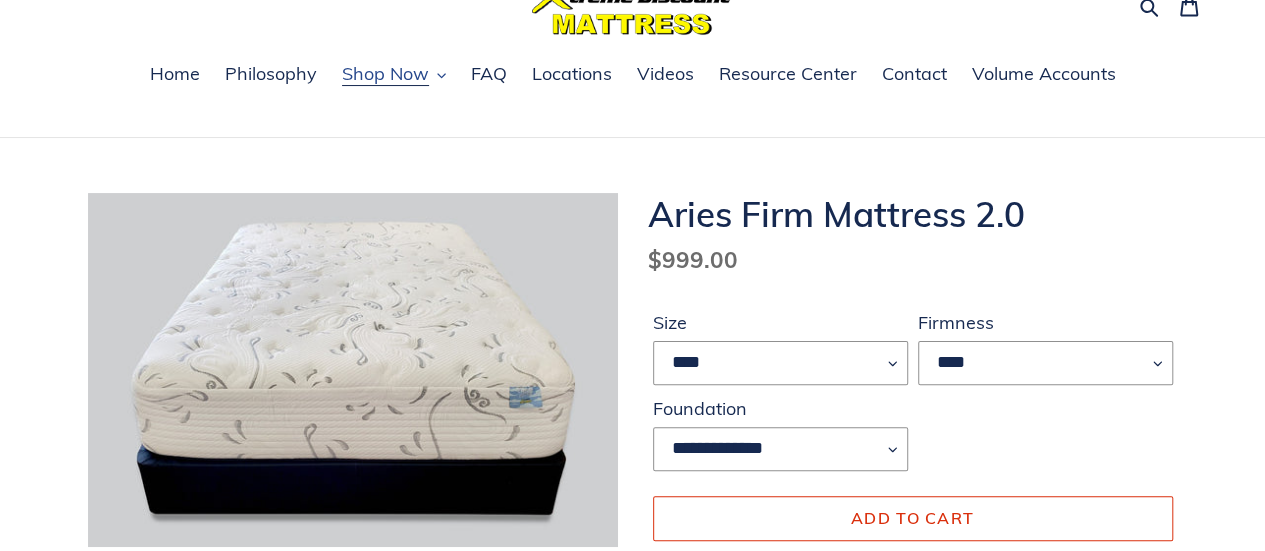 click on "Shop Now" at bounding box center [385, 74] 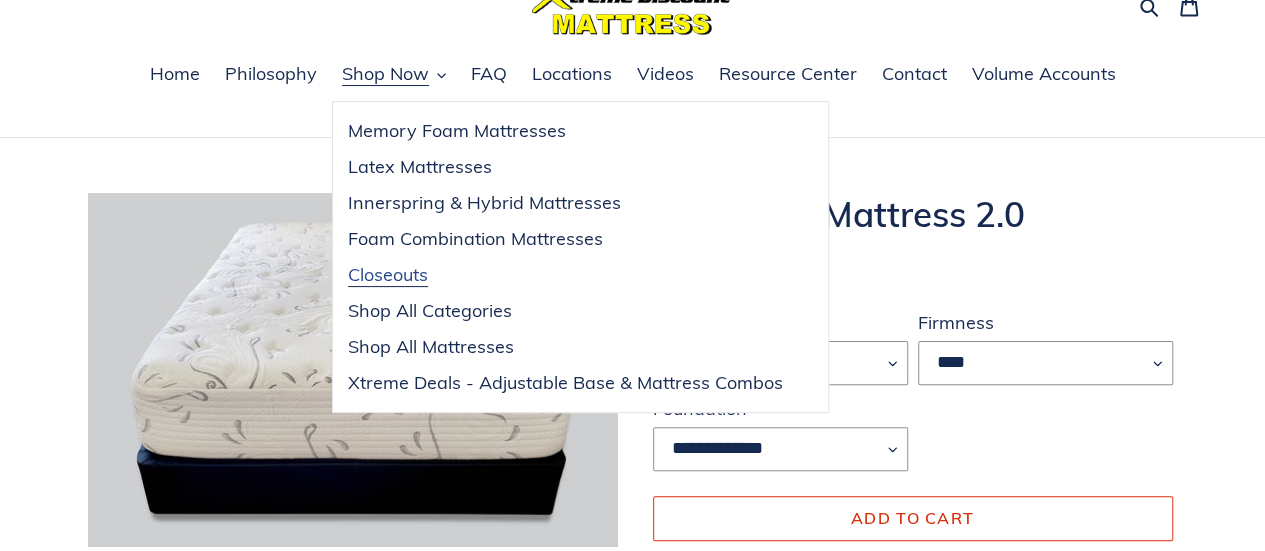 click on "Closeouts" at bounding box center [388, 275] 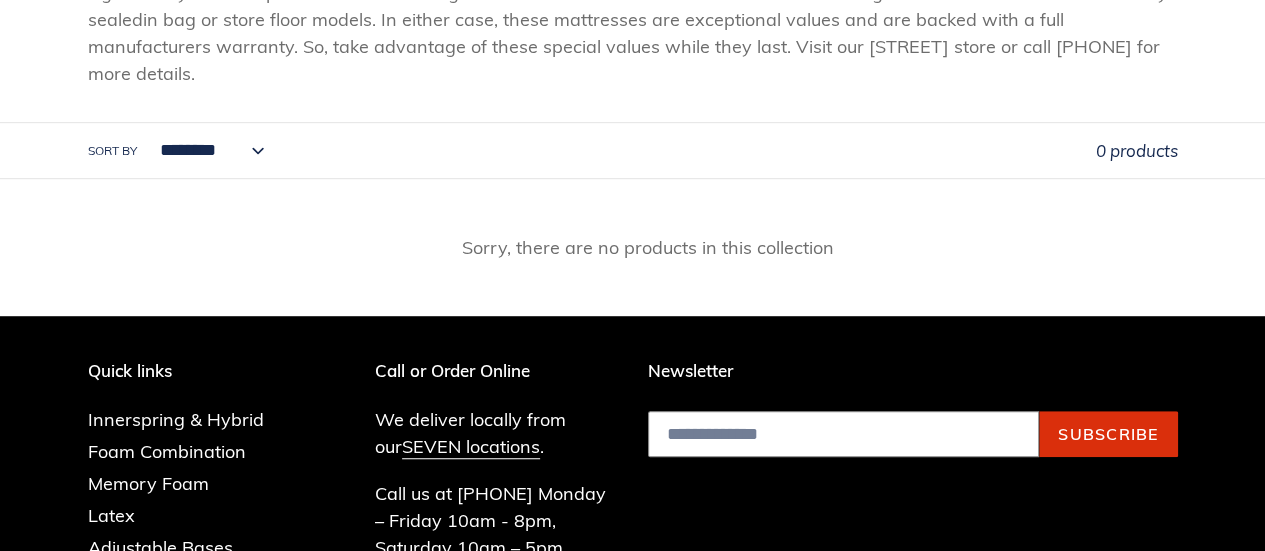 scroll, scrollTop: 0, scrollLeft: 0, axis: both 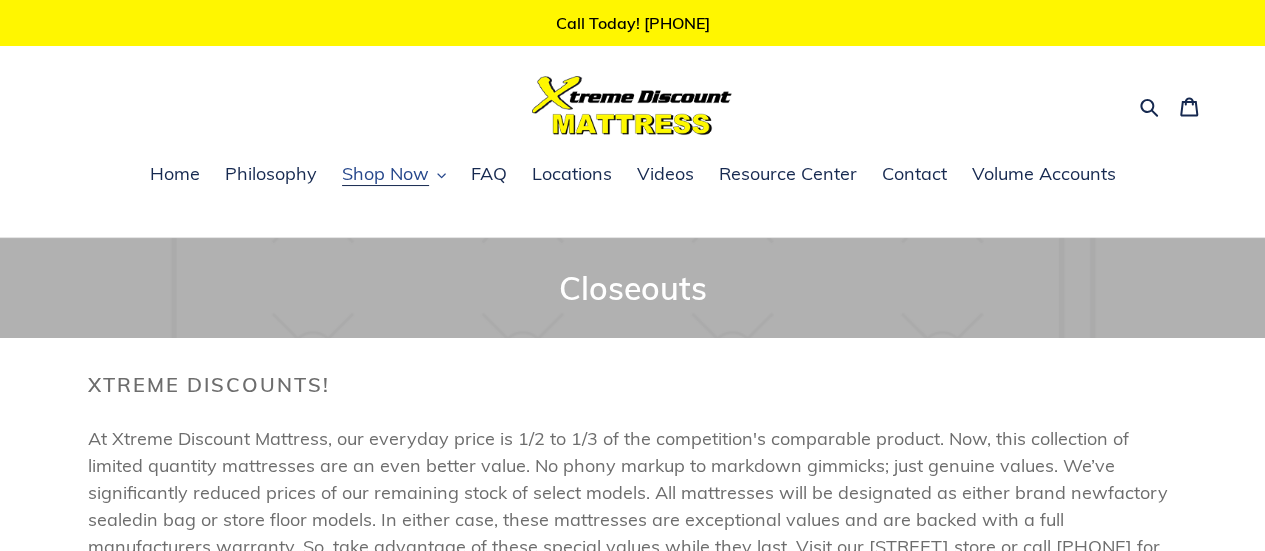 click on "Shop Now" at bounding box center [385, 174] 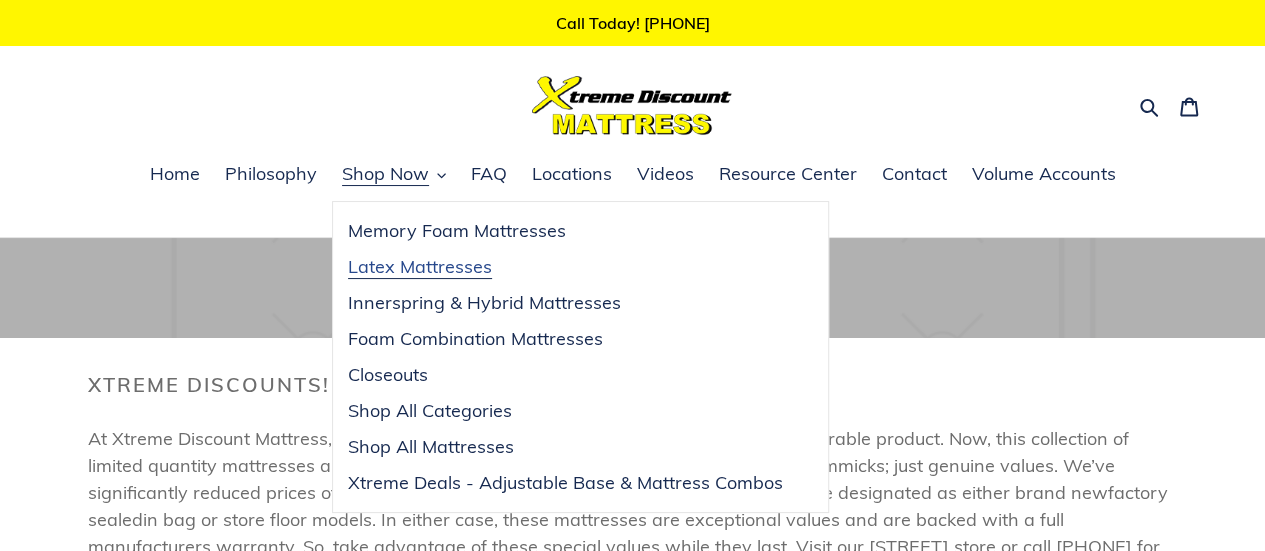 click on "Latex Mattresses" at bounding box center (420, 267) 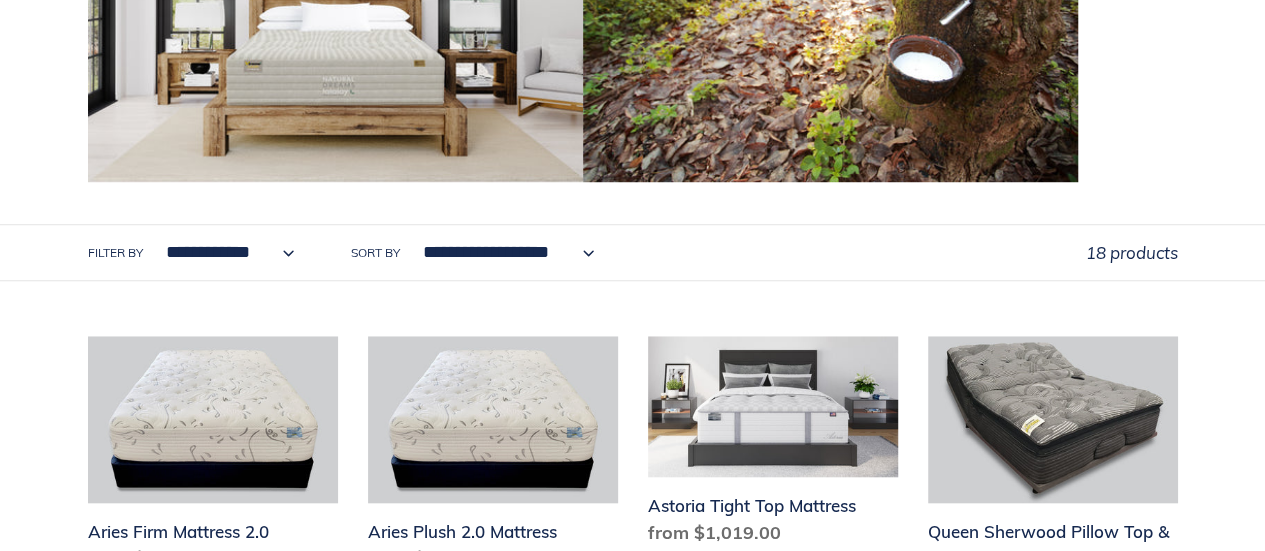scroll, scrollTop: 0, scrollLeft: 0, axis: both 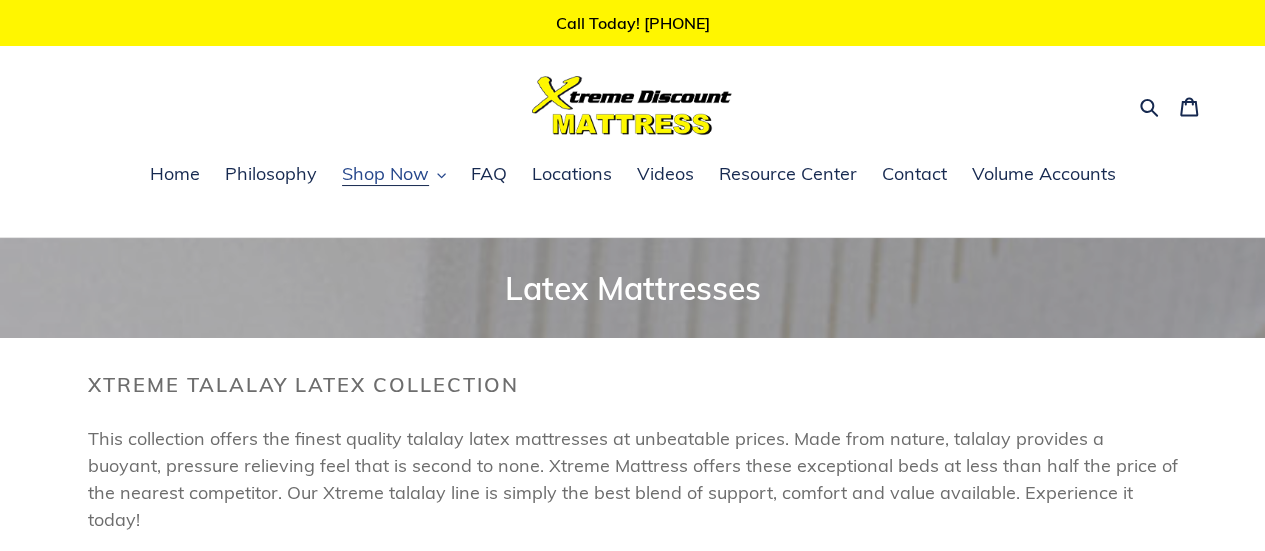 click on "Shop Now" at bounding box center [385, 174] 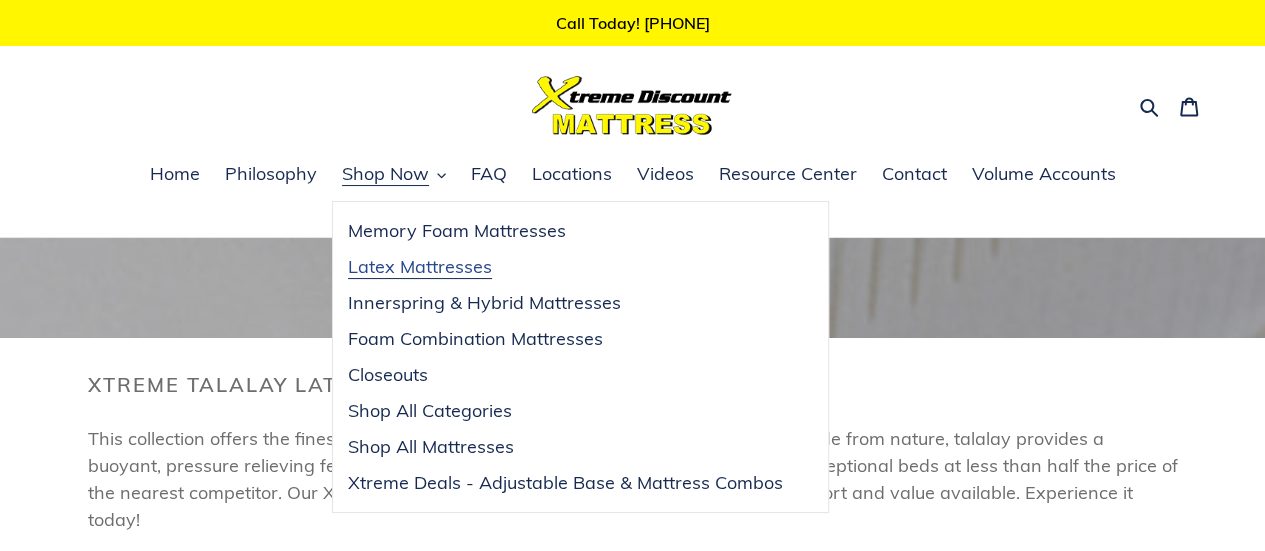 click on "Latex Mattresses" at bounding box center (420, 267) 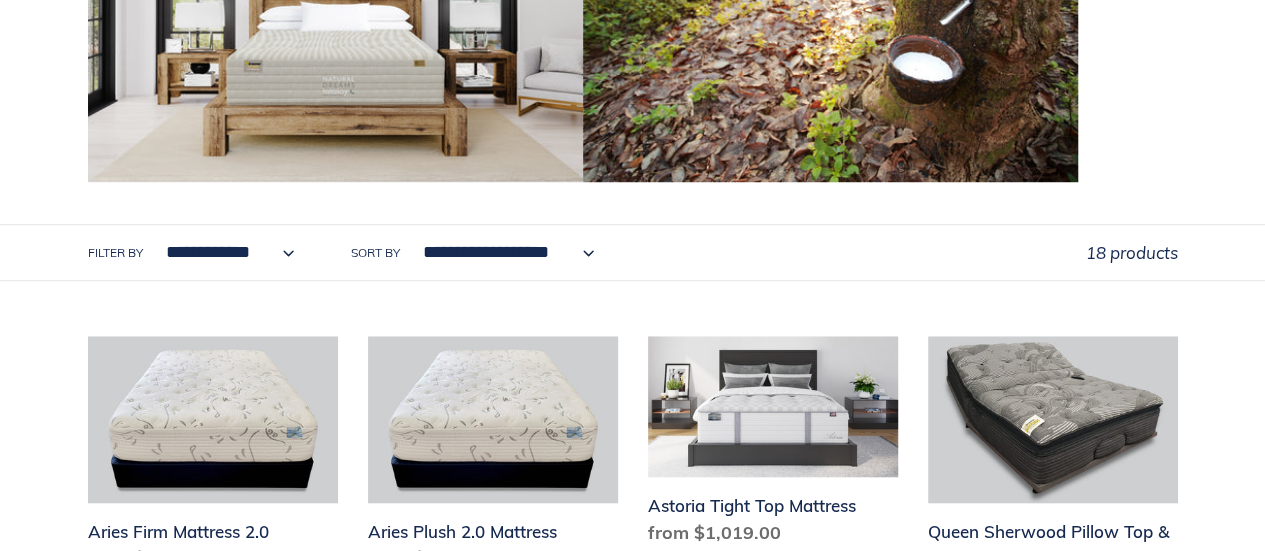 scroll, scrollTop: 1000, scrollLeft: 0, axis: vertical 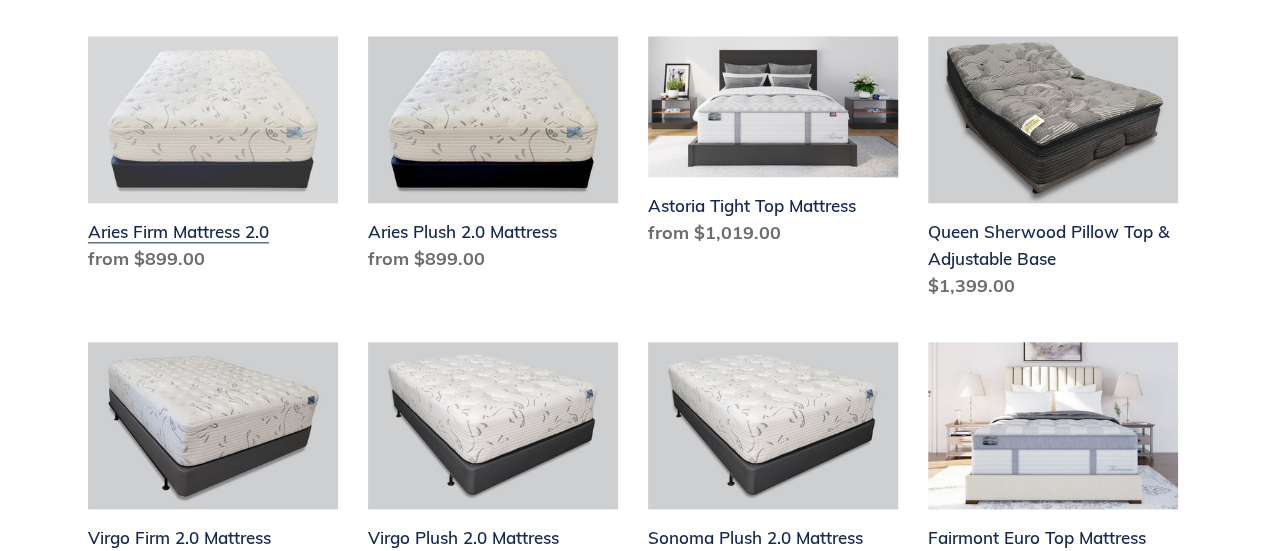 click on "Aries Firm Mattress 2.0" at bounding box center (213, 158) 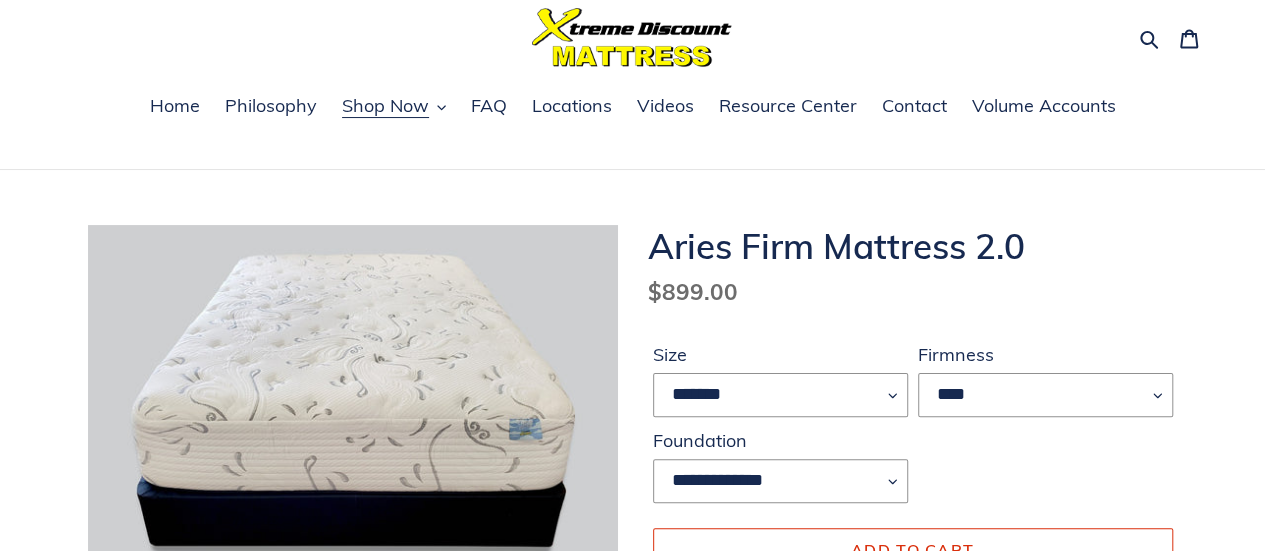 scroll, scrollTop: 100, scrollLeft: 0, axis: vertical 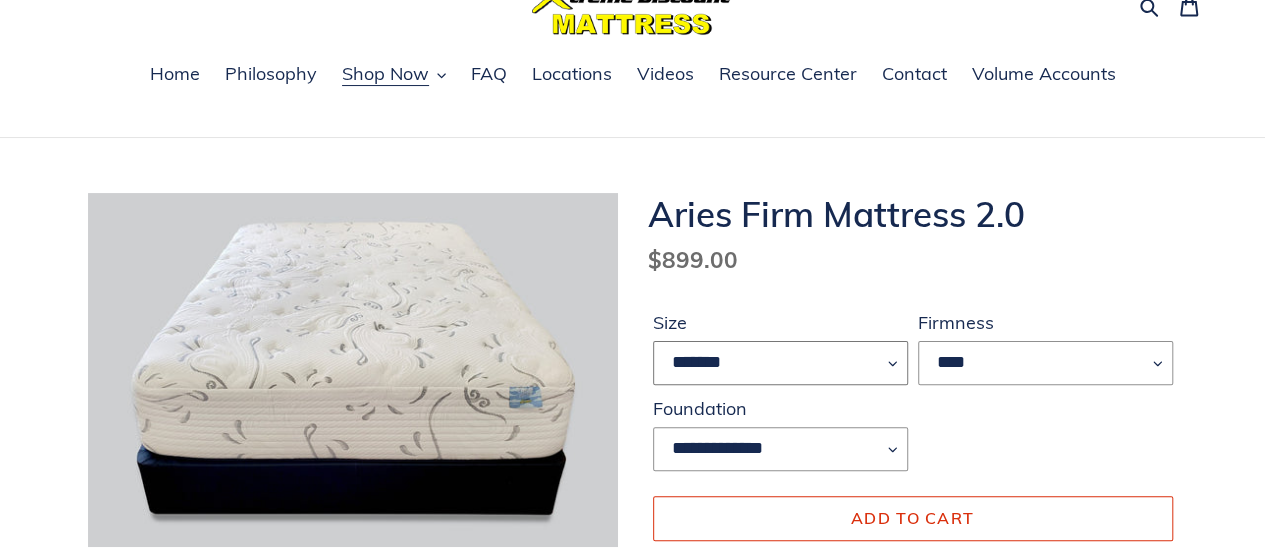 click on "******* **** ***** ****" at bounding box center [780, 363] 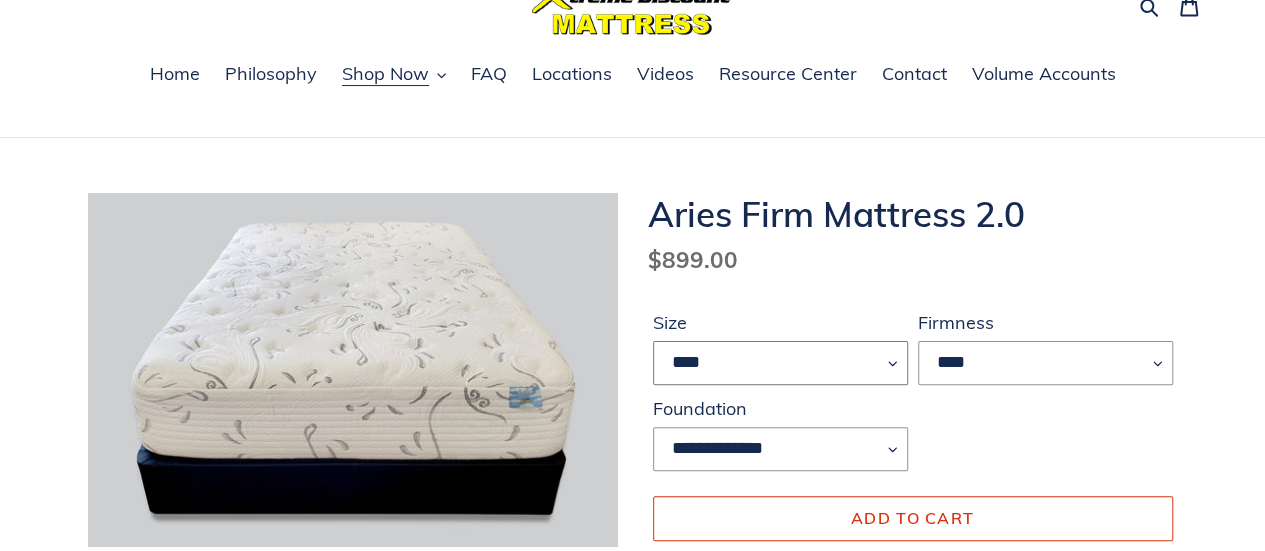 click on "******* **** ***** ****" at bounding box center (780, 363) 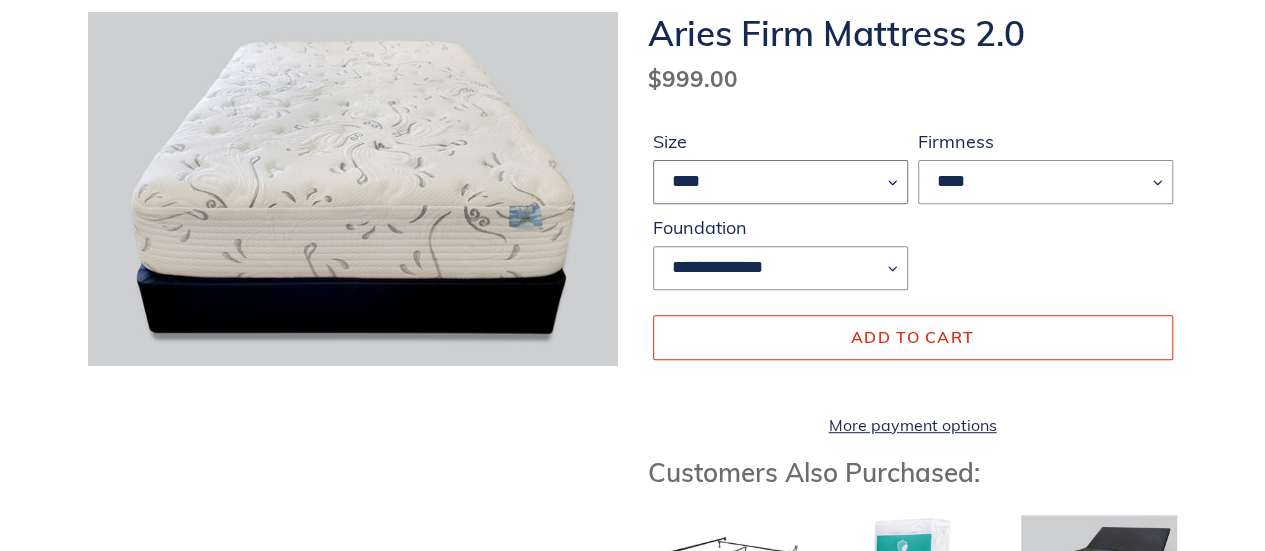 scroll, scrollTop: 300, scrollLeft: 0, axis: vertical 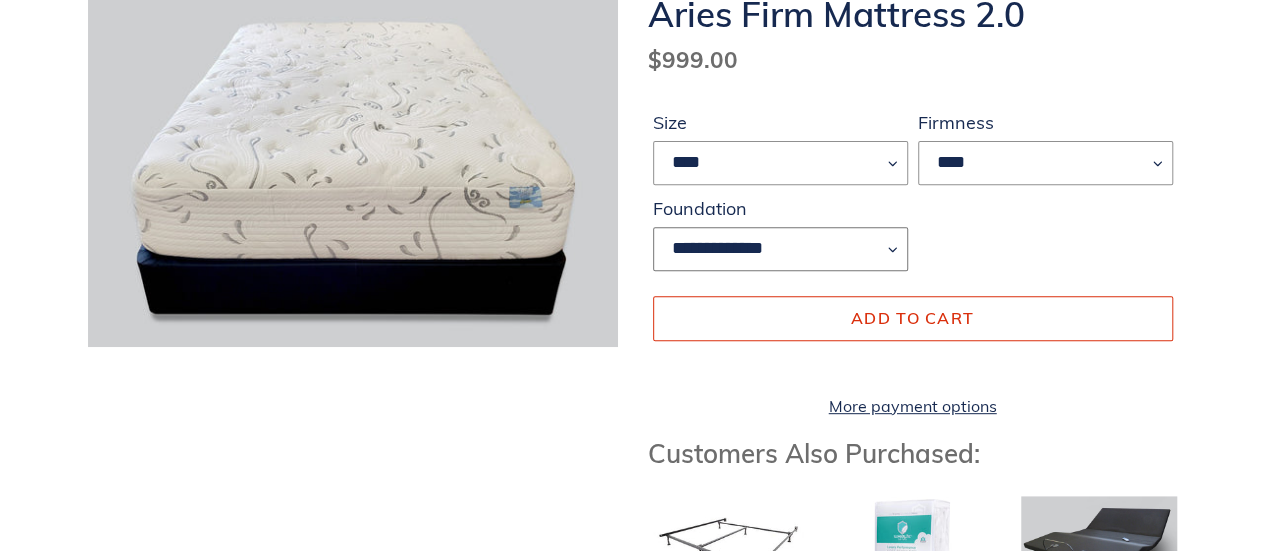 click on "**********" at bounding box center [780, 249] 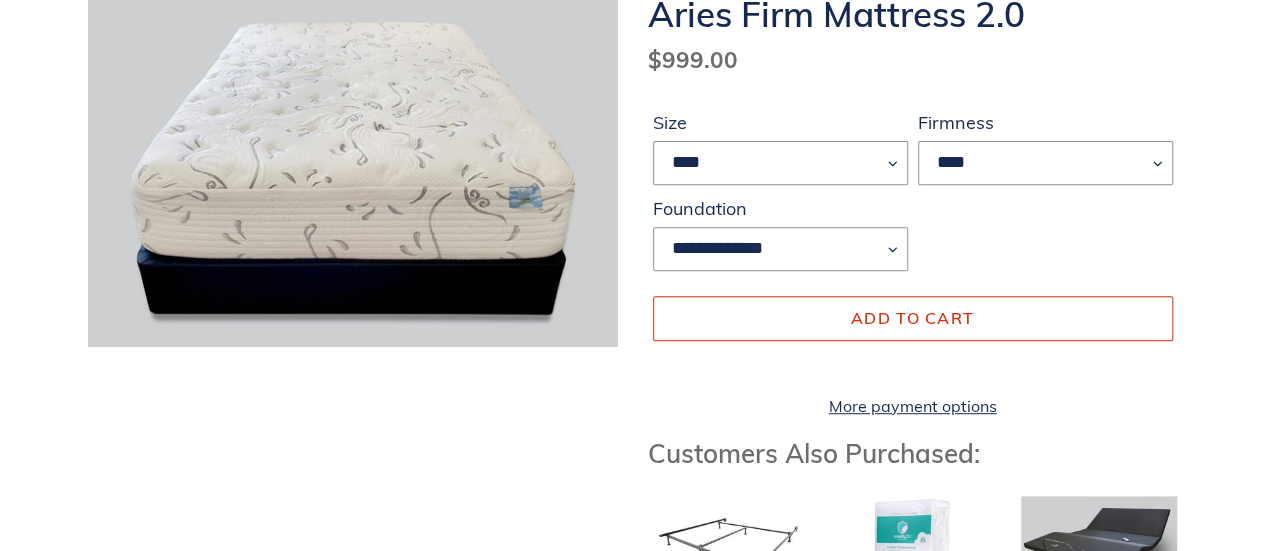 click on "**********" at bounding box center [913, 195] 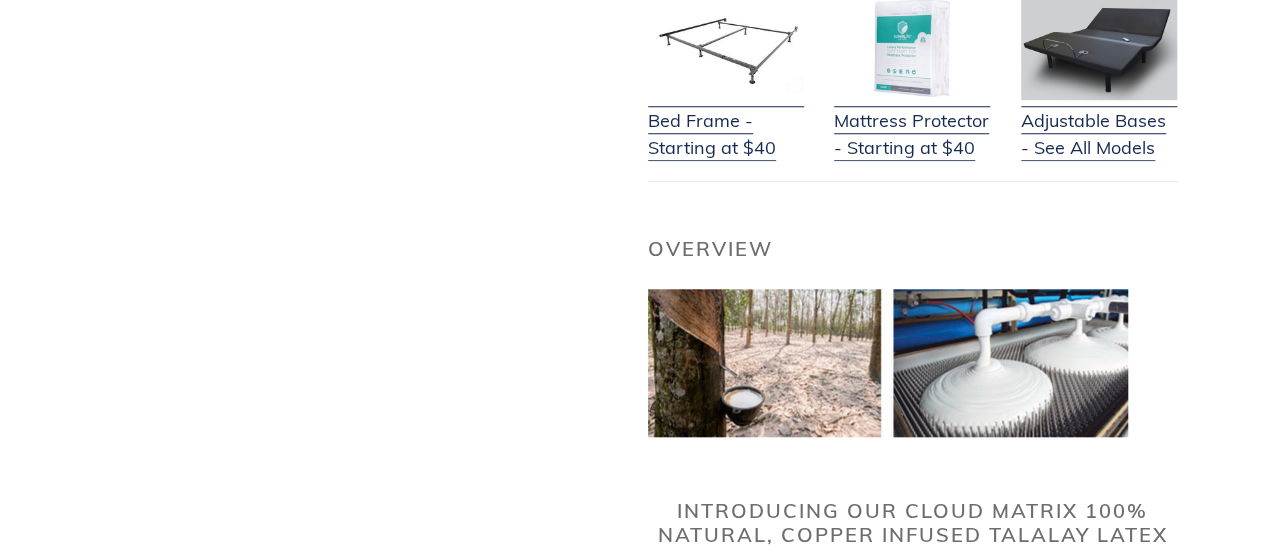 scroll, scrollTop: 0, scrollLeft: 0, axis: both 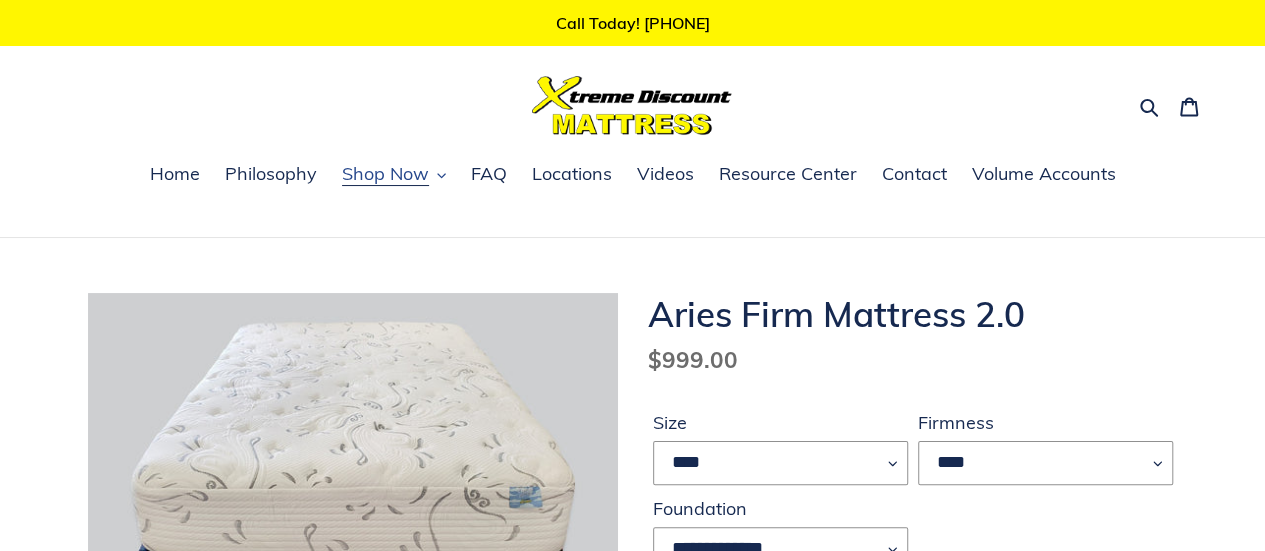 click on "Shop Now" at bounding box center [385, 174] 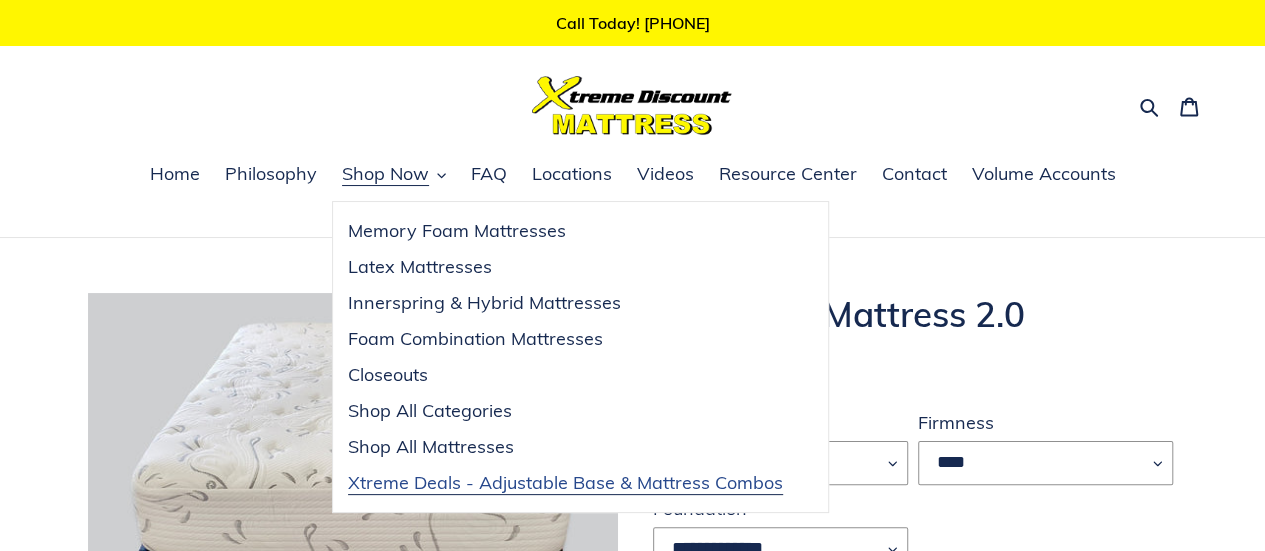 click on "Xtreme Deals - Adjustable Base & Mattress Combos" at bounding box center [565, 483] 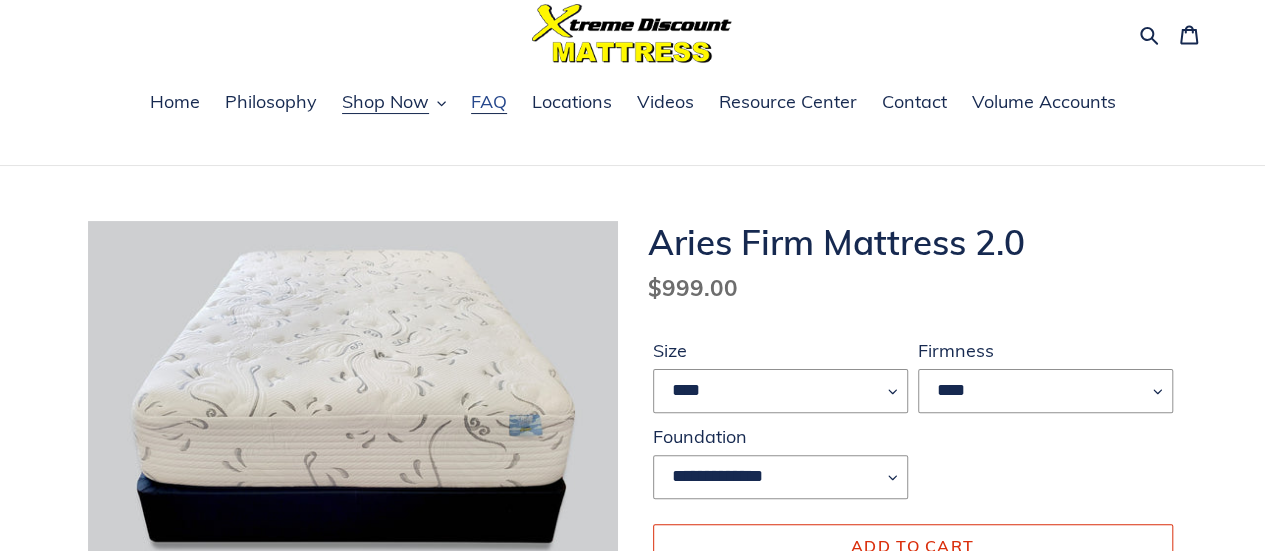 scroll, scrollTop: 100, scrollLeft: 0, axis: vertical 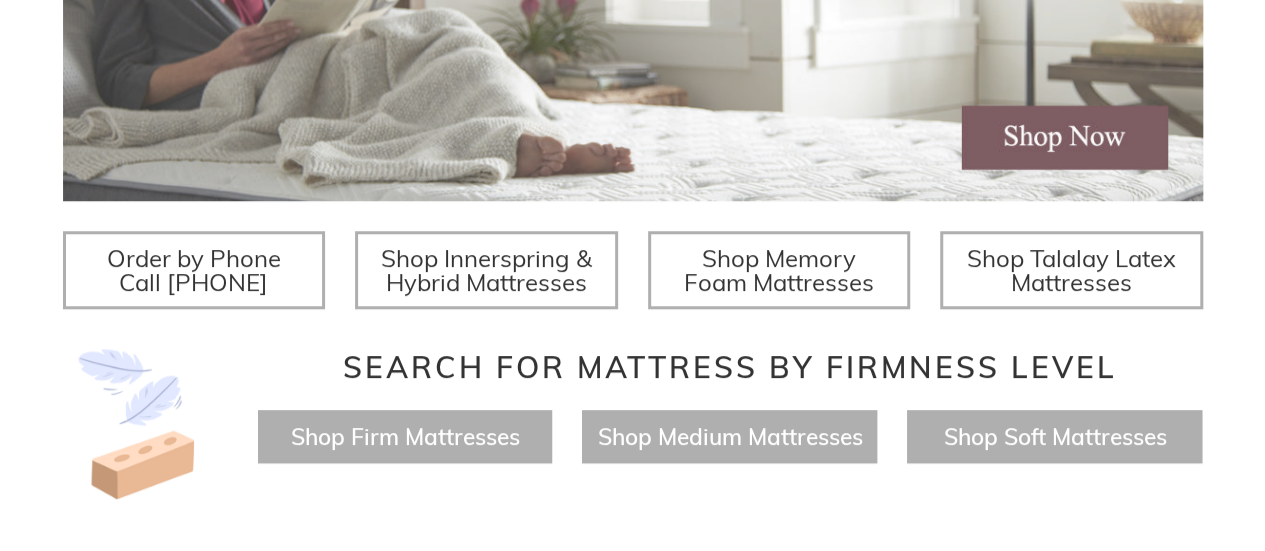 click on "Shop Memory Foam Mattresses" at bounding box center (779, 270) 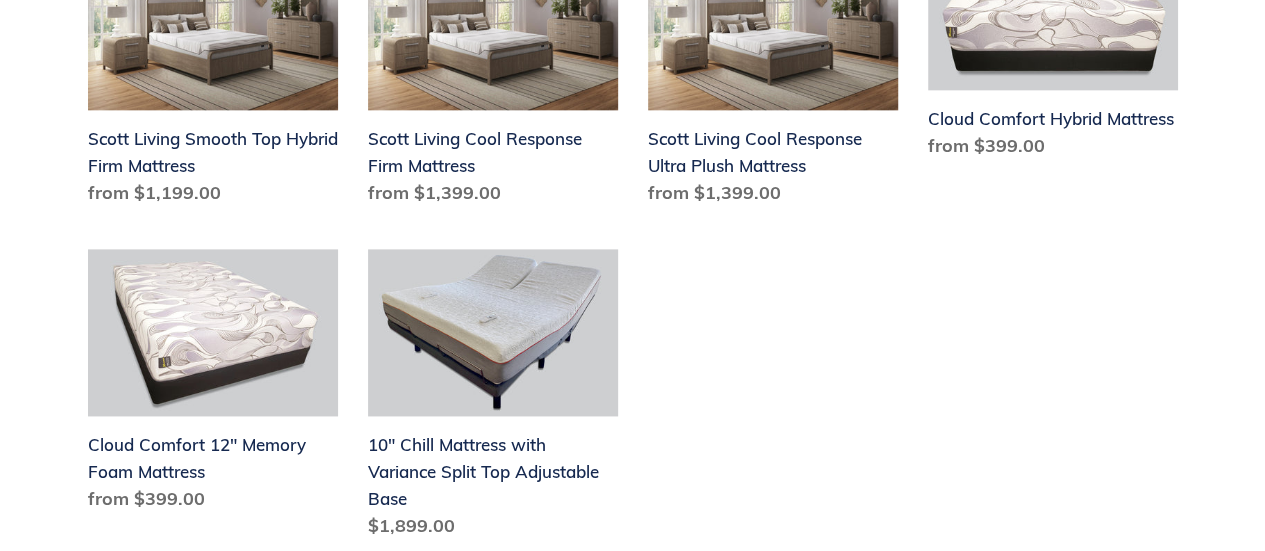scroll, scrollTop: 1200, scrollLeft: 0, axis: vertical 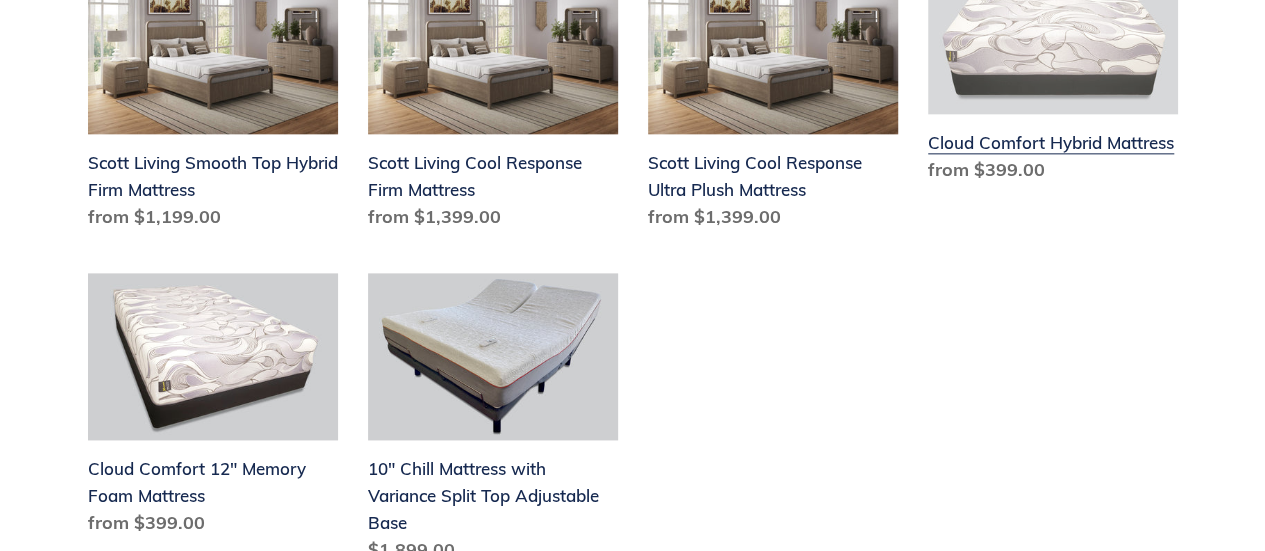 click on "Cloud Comfort Hybrid Mattress" at bounding box center [1053, 69] 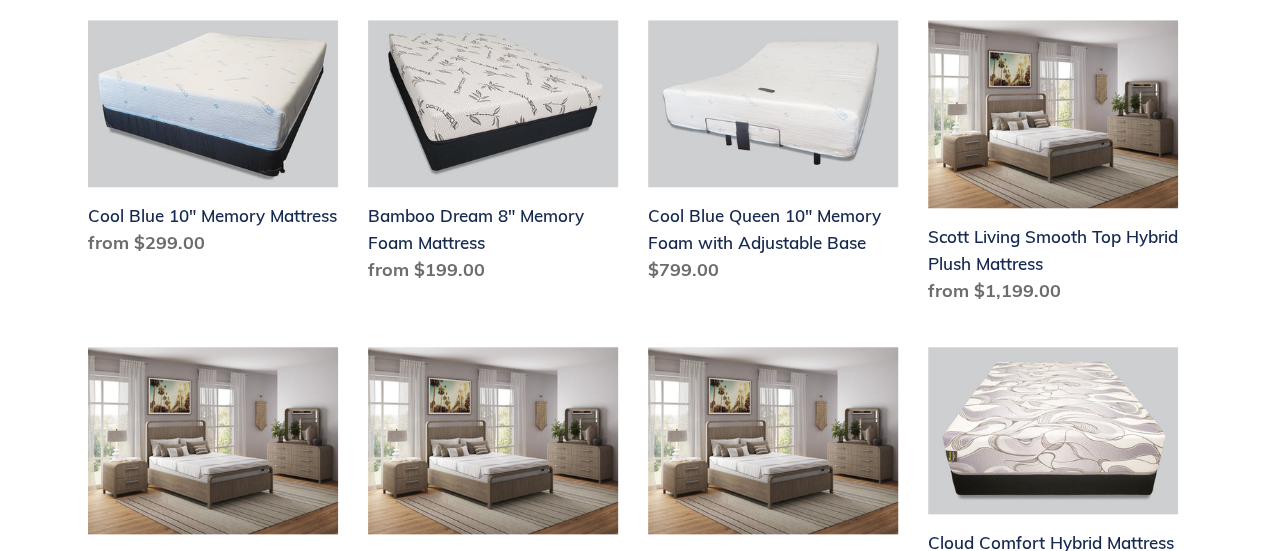 scroll, scrollTop: 600, scrollLeft: 0, axis: vertical 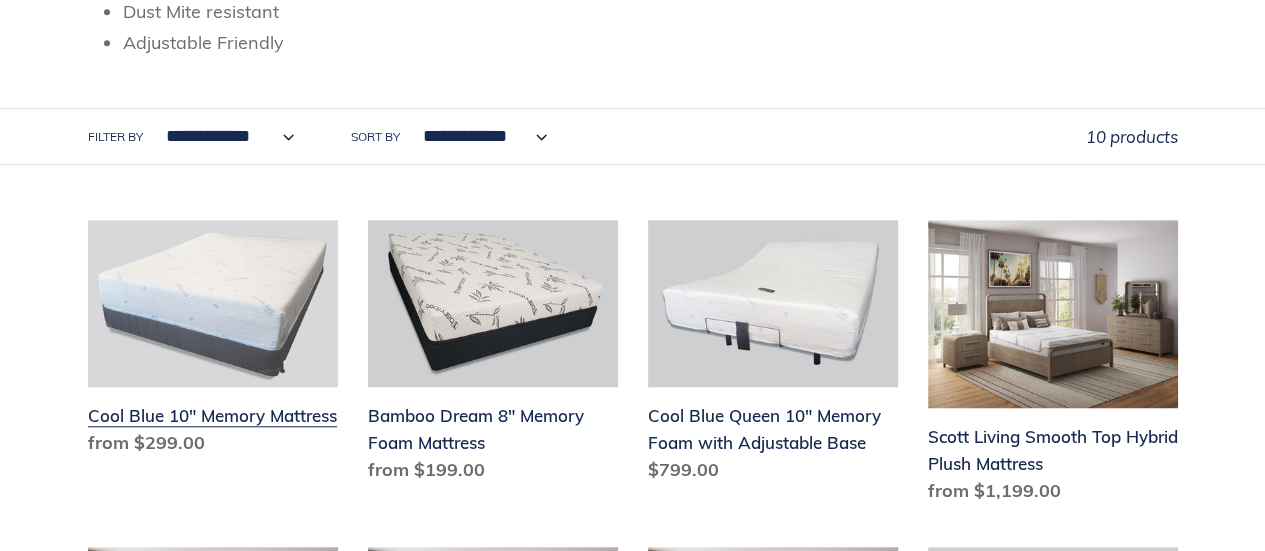click on "Cool Blue 10" Memory Mattress" at bounding box center [213, 342] 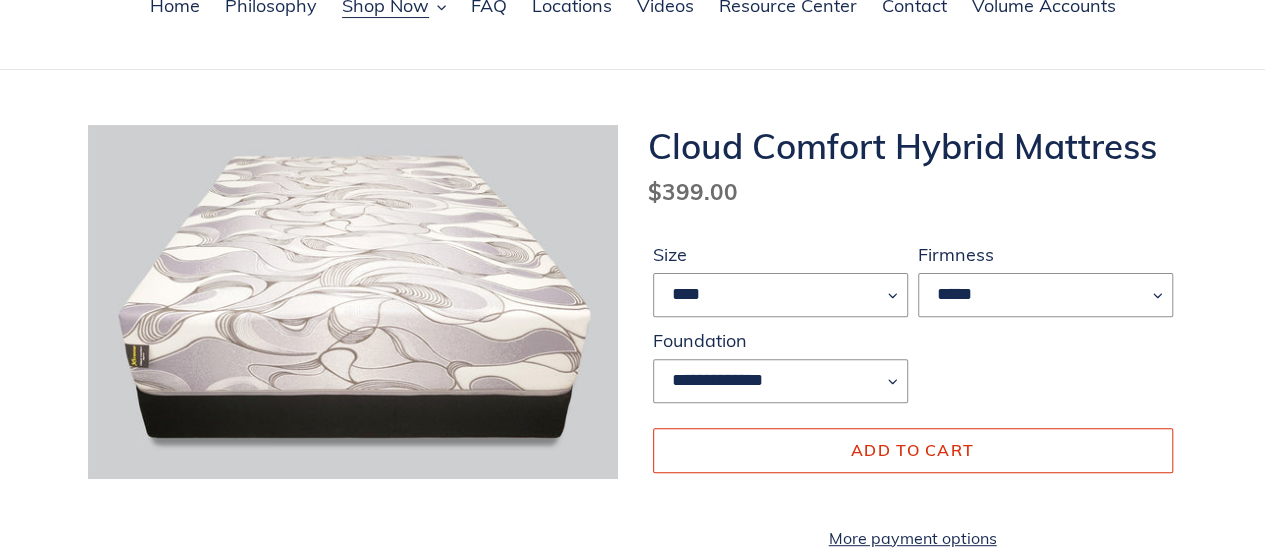 scroll, scrollTop: 200, scrollLeft: 0, axis: vertical 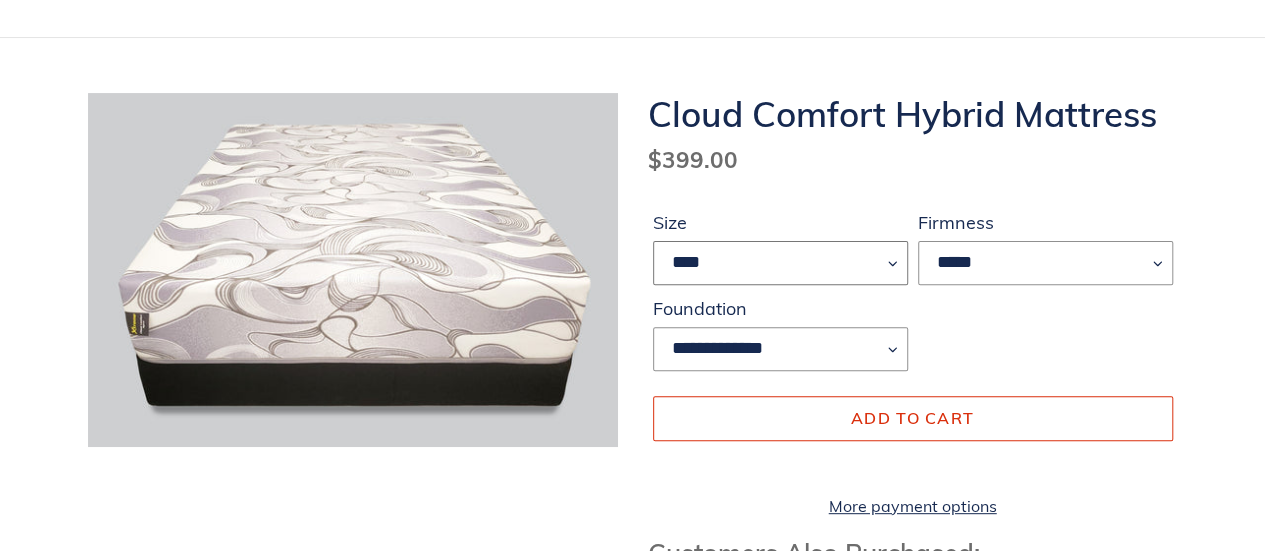 click on "**** ******* **** ***** ****" at bounding box center [780, 263] 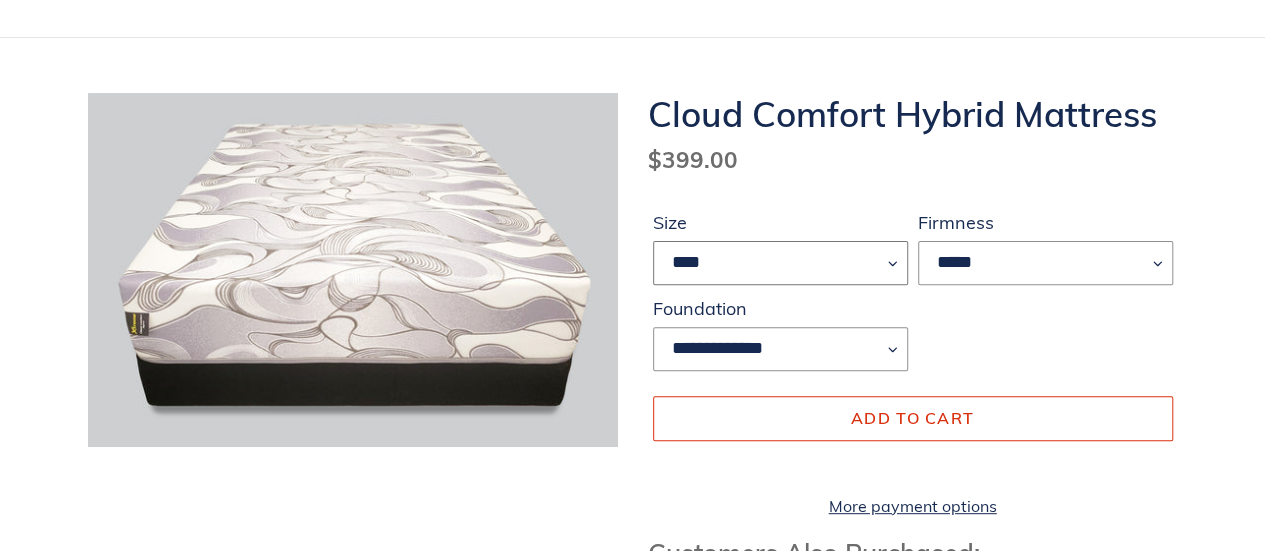 select on "****" 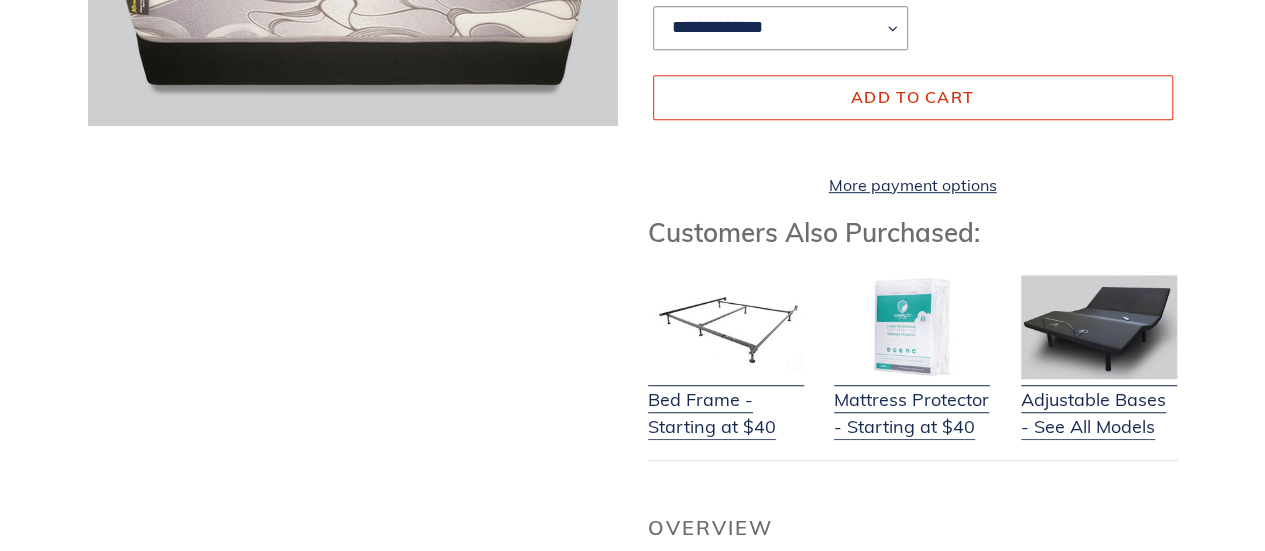 scroll, scrollTop: 100, scrollLeft: 0, axis: vertical 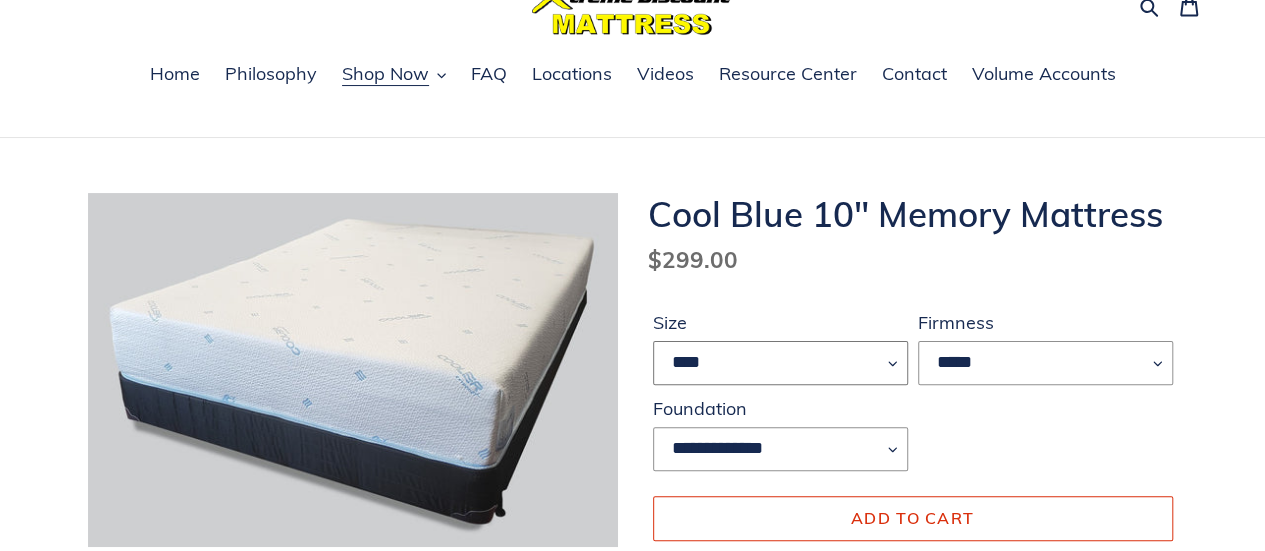click on "**** ******* **** ***** ****" at bounding box center [780, 363] 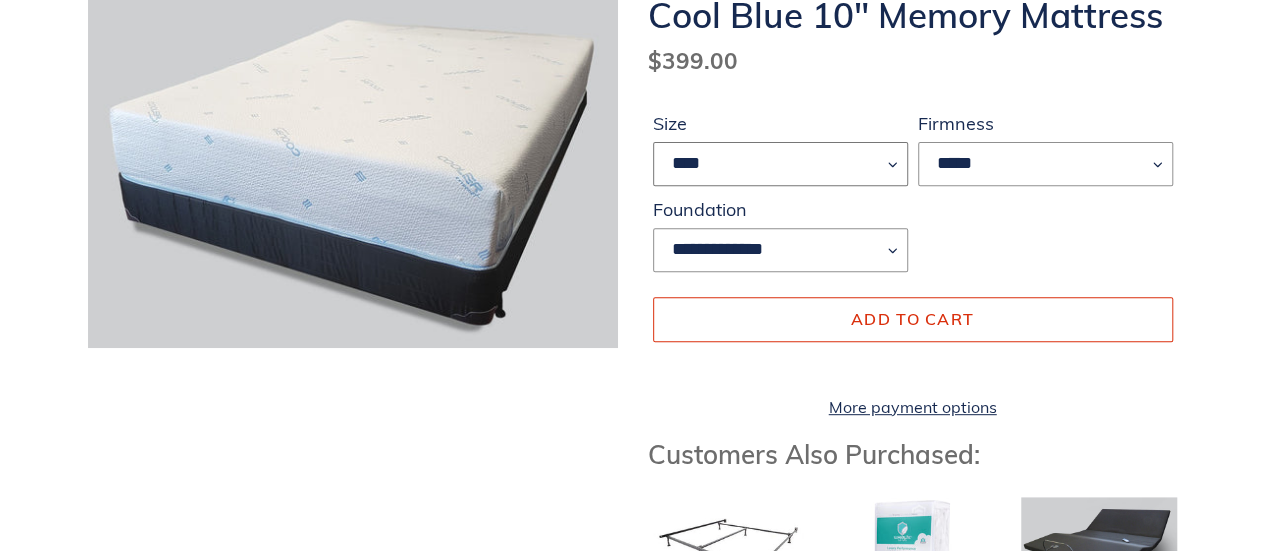 scroll, scrollTop: 300, scrollLeft: 0, axis: vertical 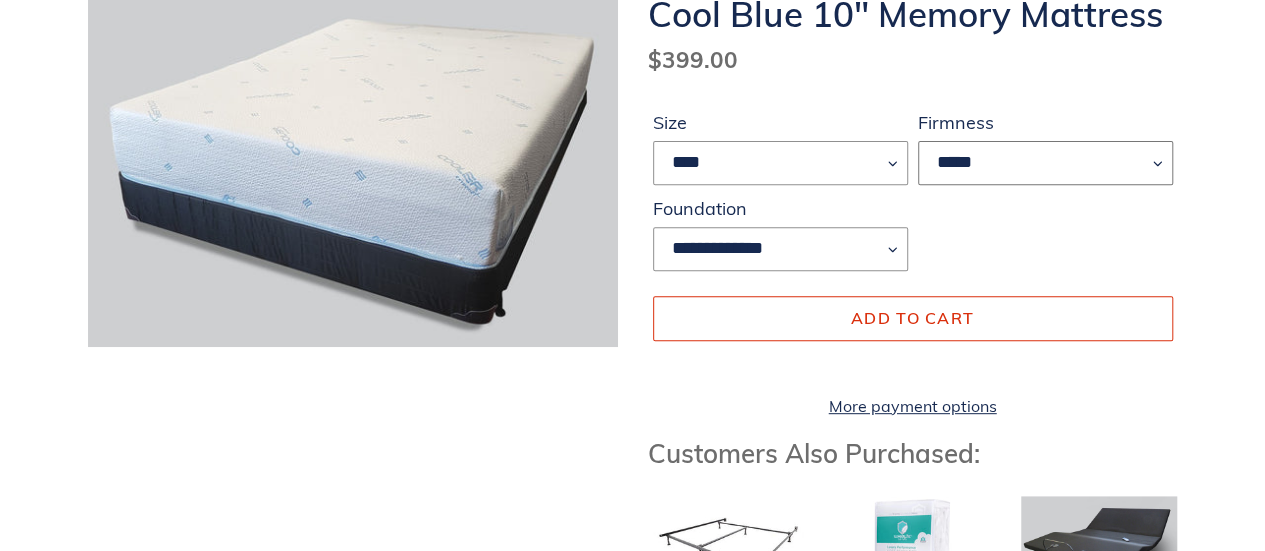 click on "*****" at bounding box center [1045, 163] 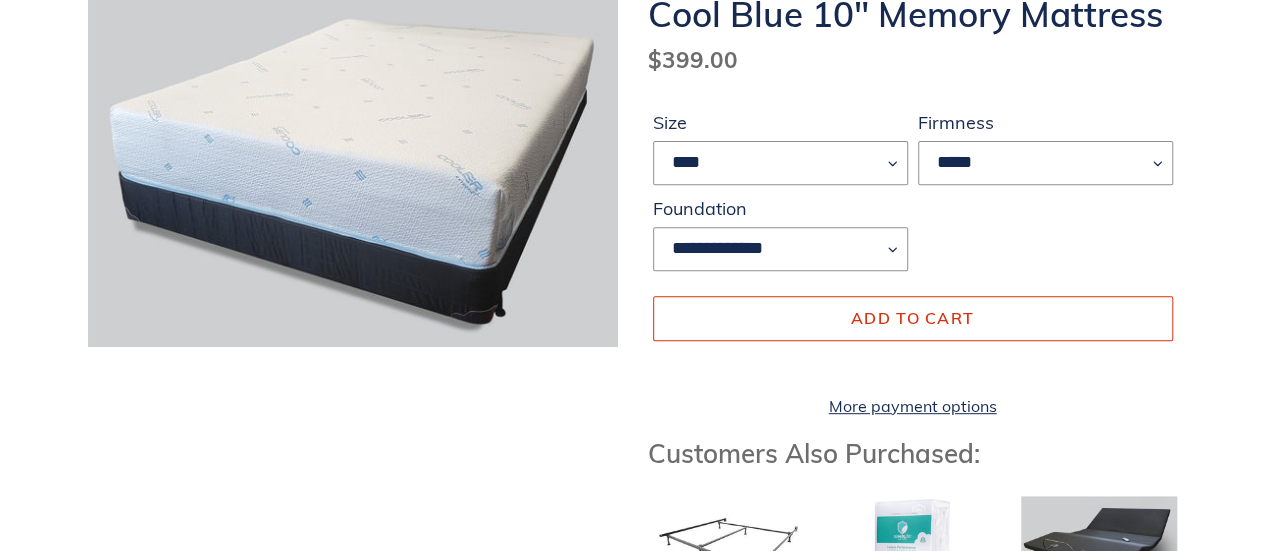 click on "**********" at bounding box center (913, 195) 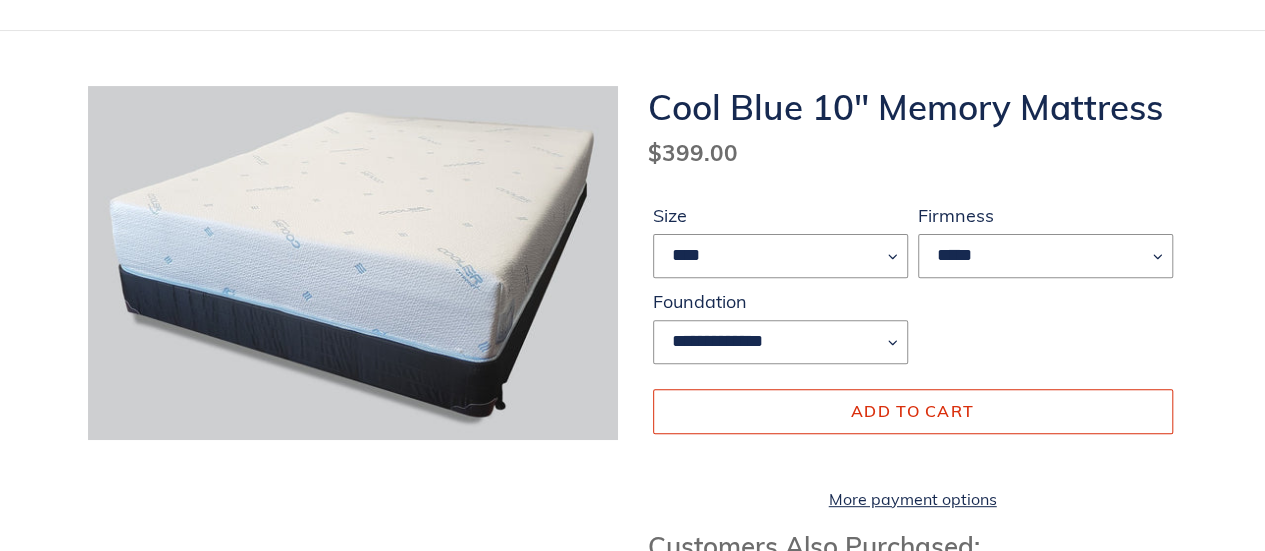 scroll, scrollTop: 100, scrollLeft: 0, axis: vertical 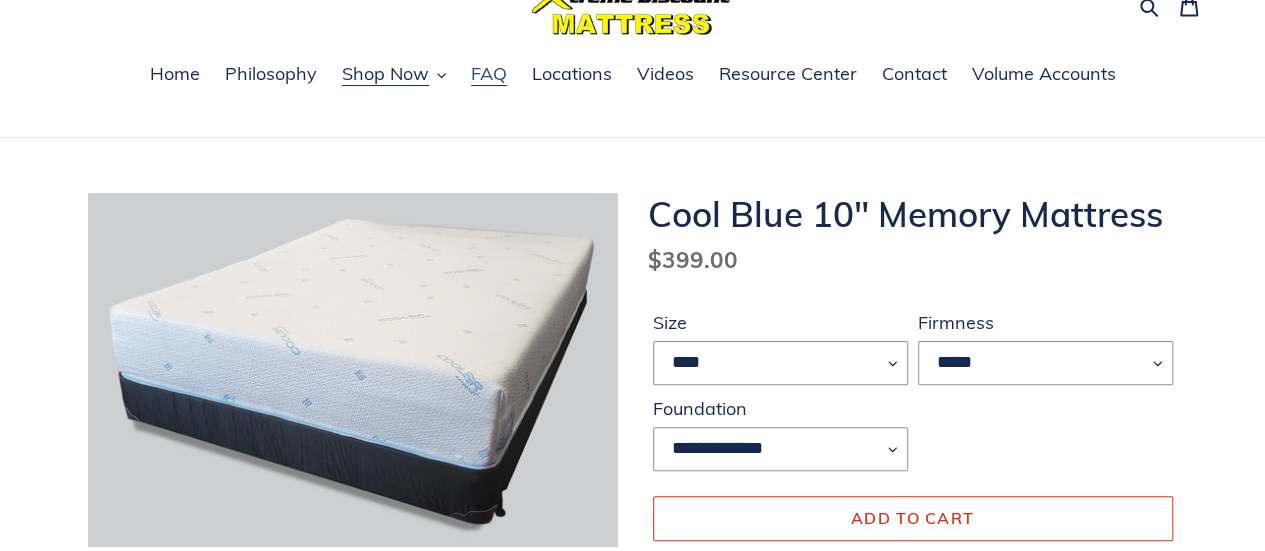 click on "FAQ" at bounding box center [489, 74] 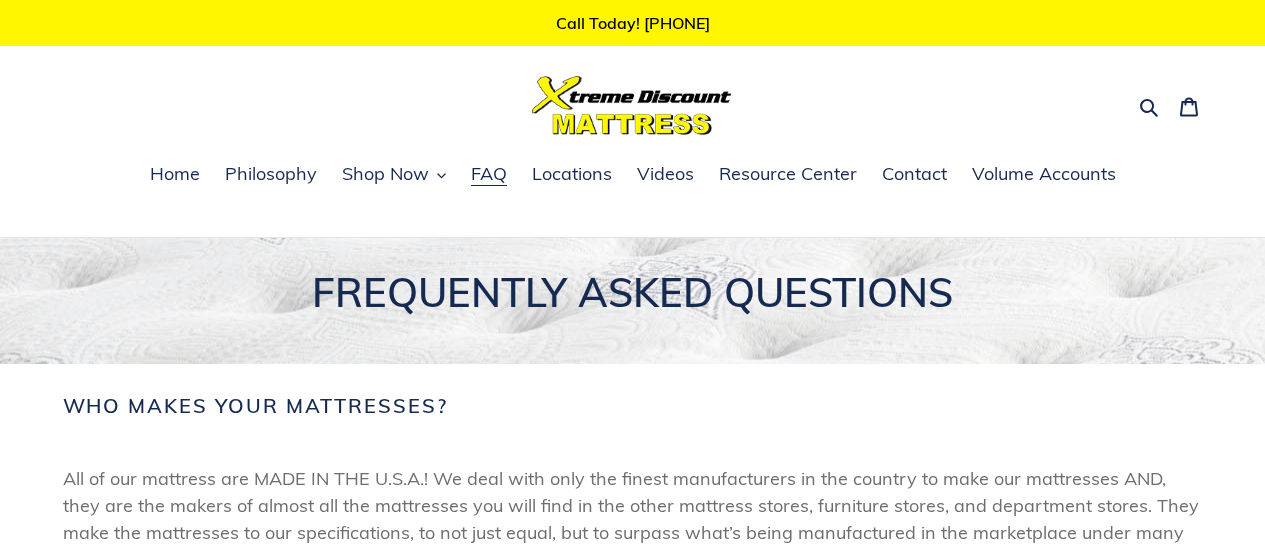 scroll, scrollTop: 0, scrollLeft: 0, axis: both 